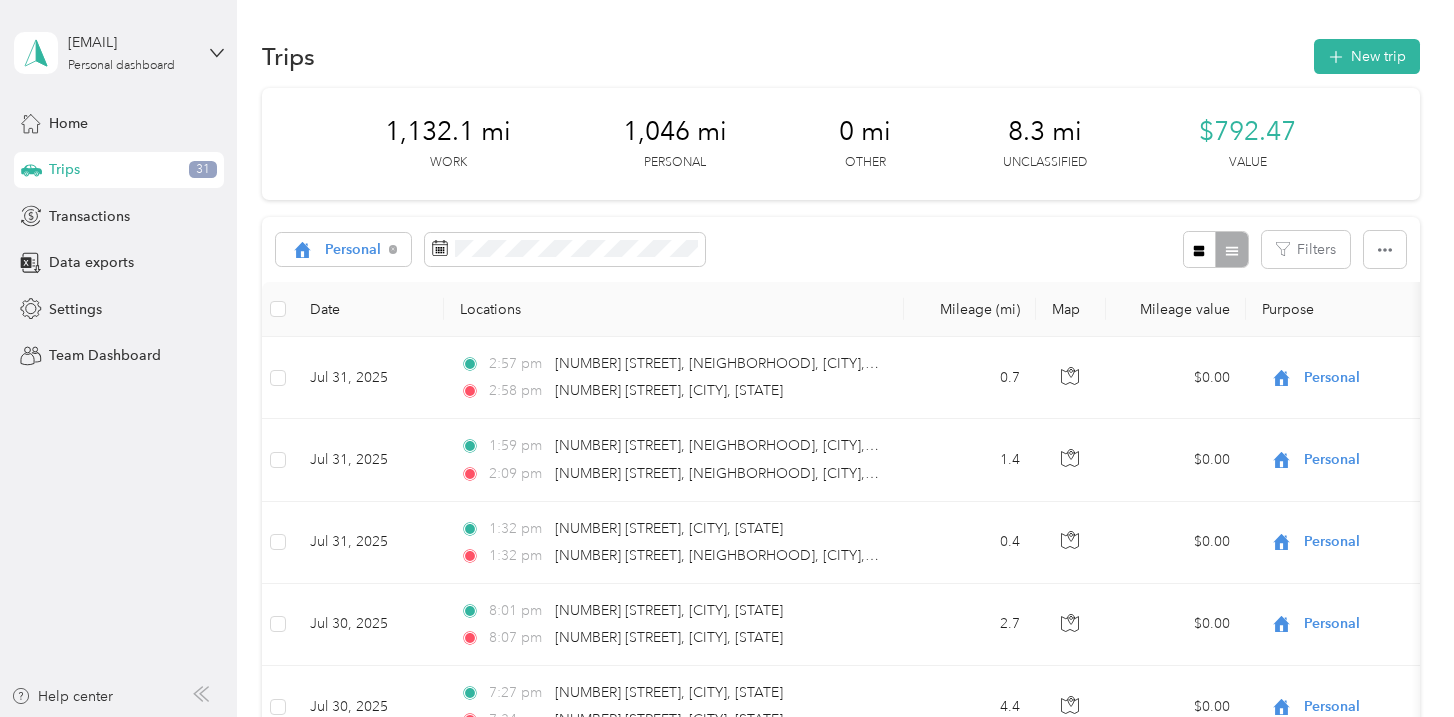 scroll, scrollTop: 0, scrollLeft: 0, axis: both 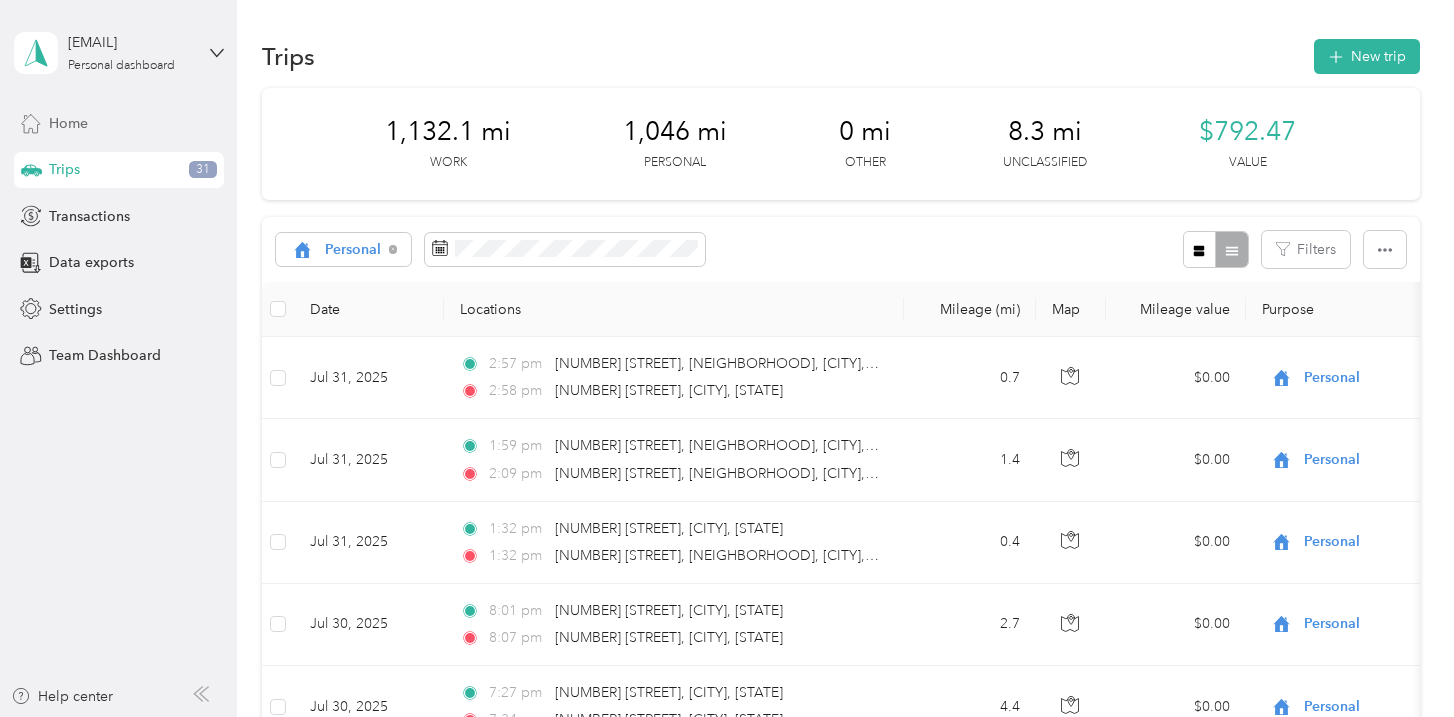 click on "Home" at bounding box center [119, 123] 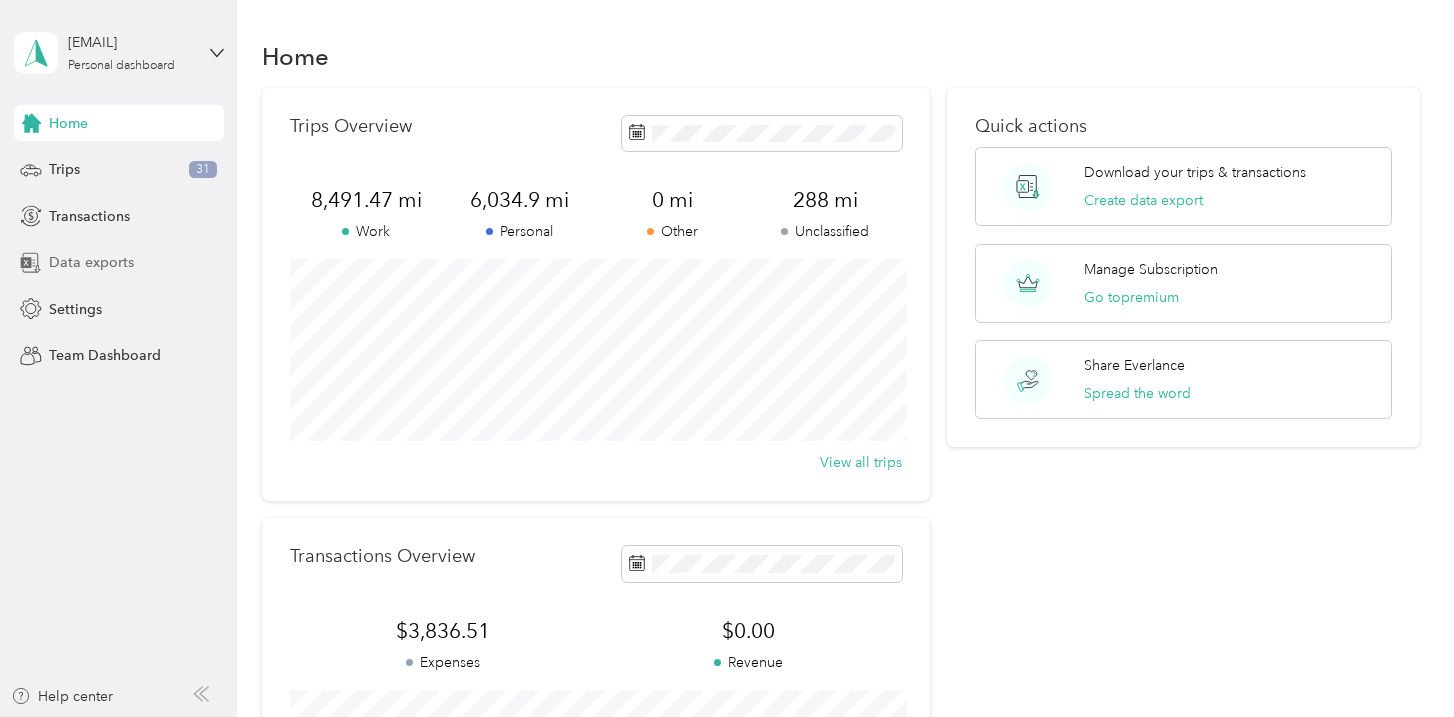 click on "Data exports" at bounding box center (91, 262) 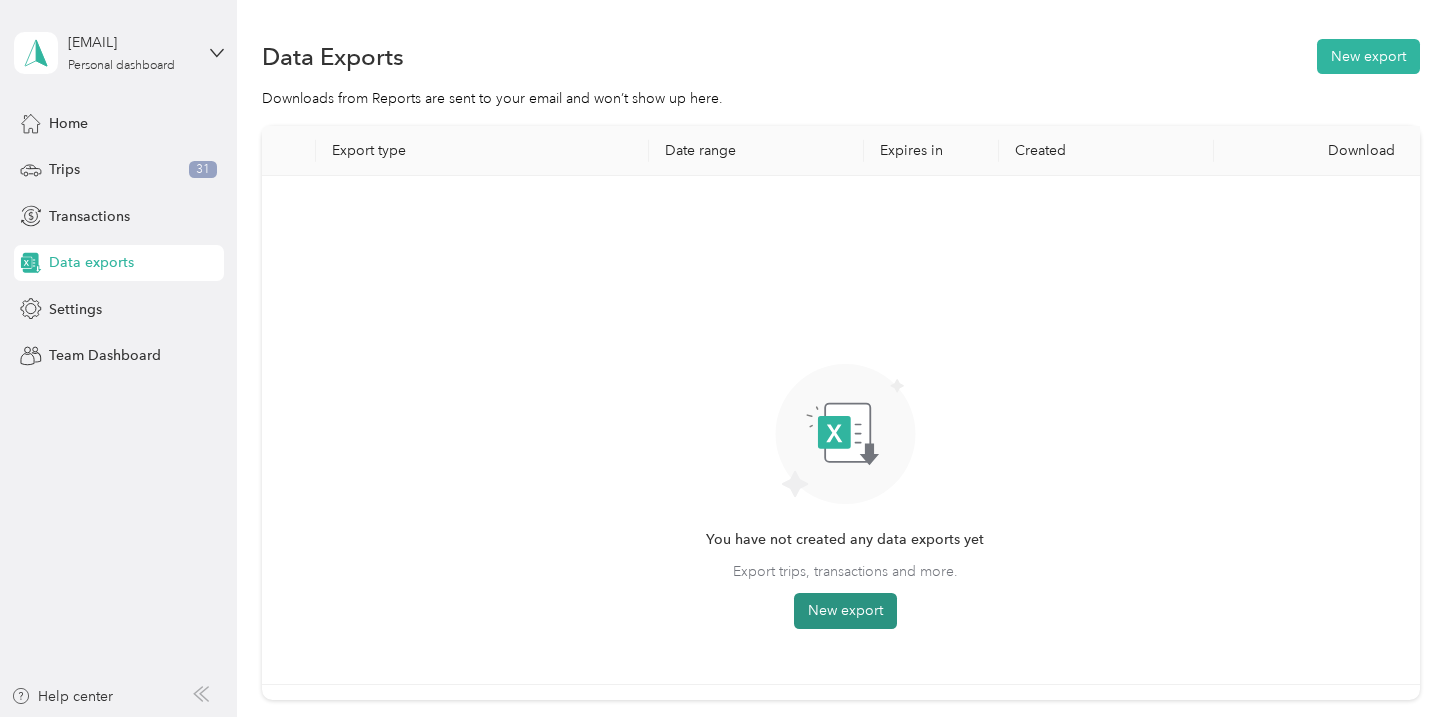 click on "New export" at bounding box center (845, 611) 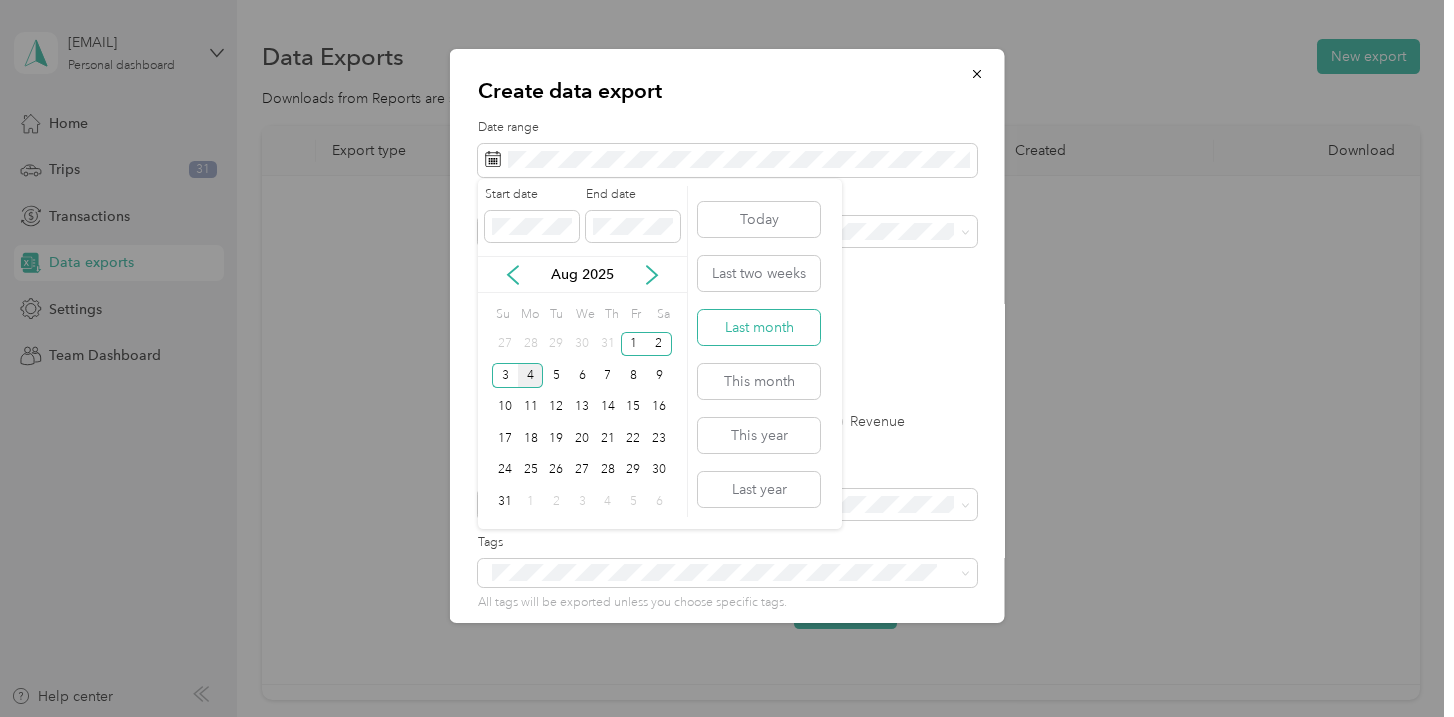 click on "Last month" at bounding box center (759, 327) 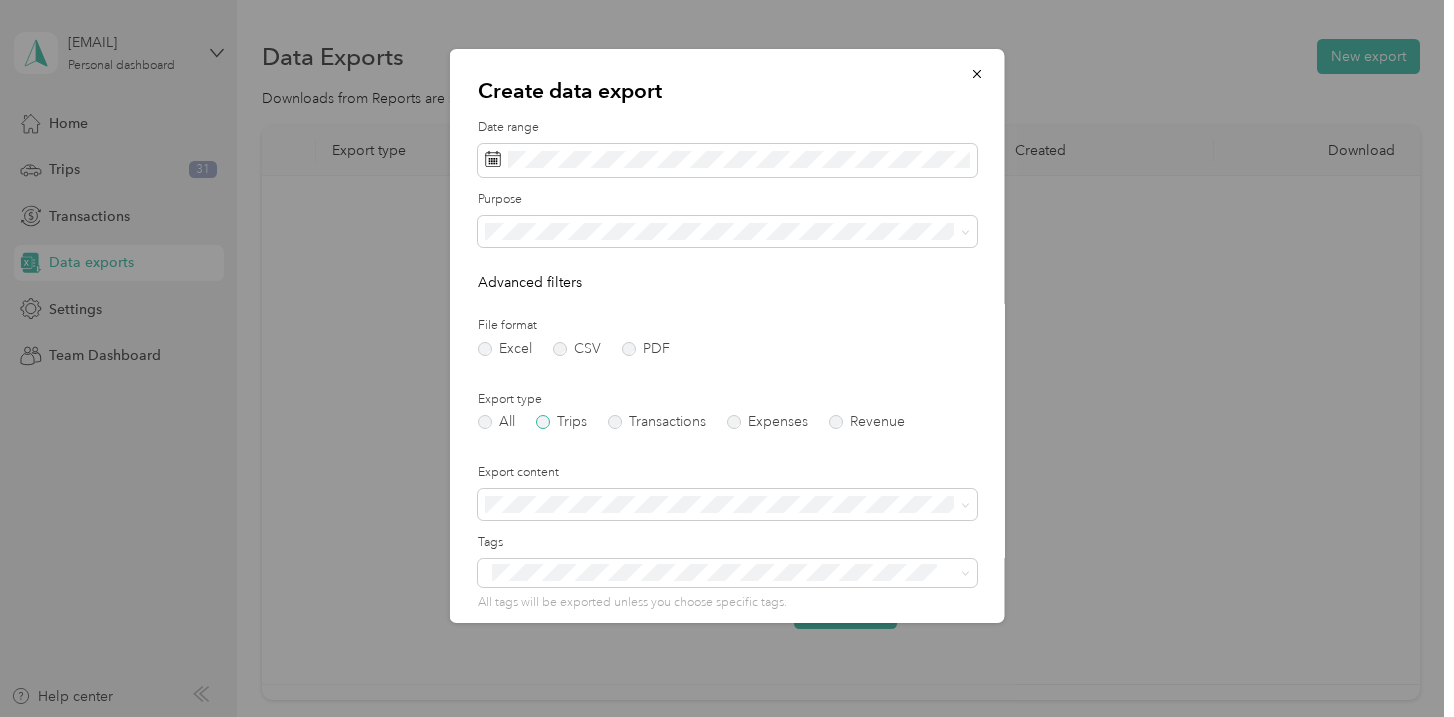 click on "Trips" at bounding box center [561, 422] 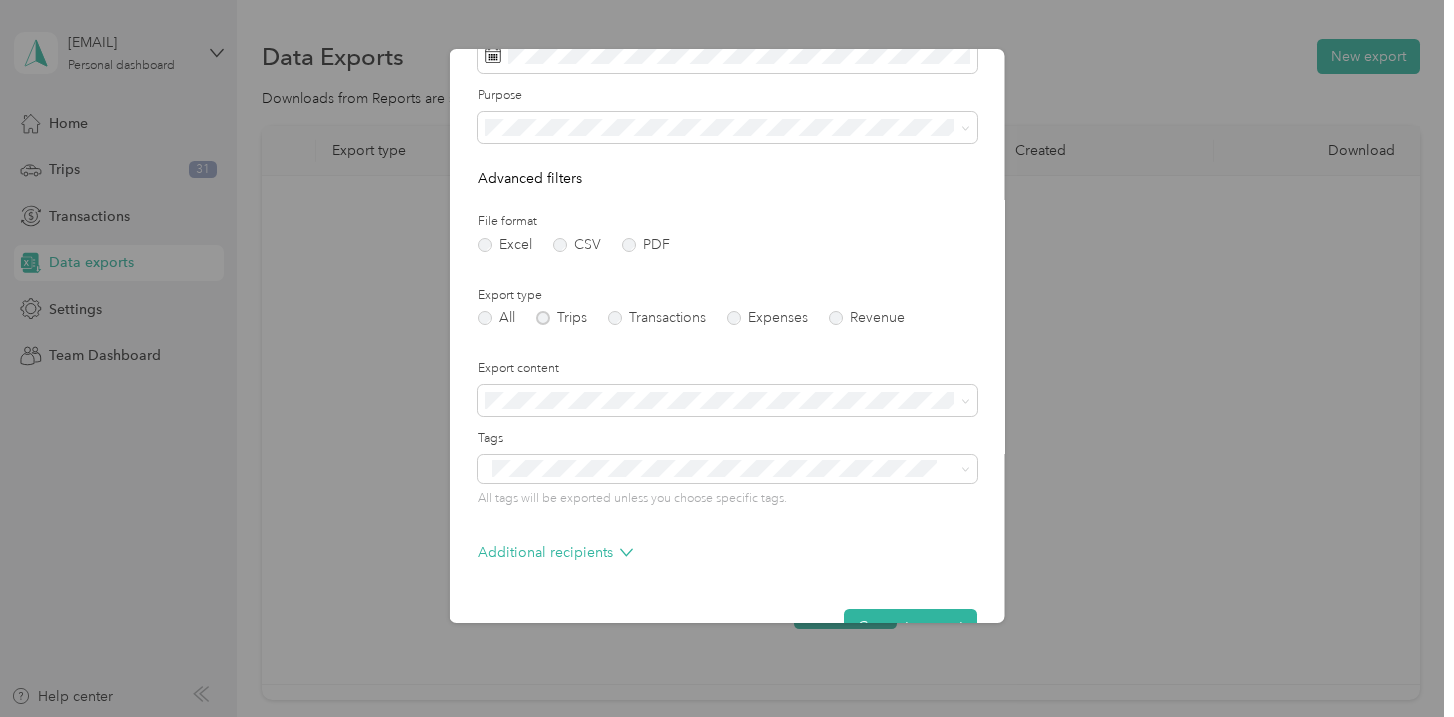 scroll, scrollTop: 153, scrollLeft: 0, axis: vertical 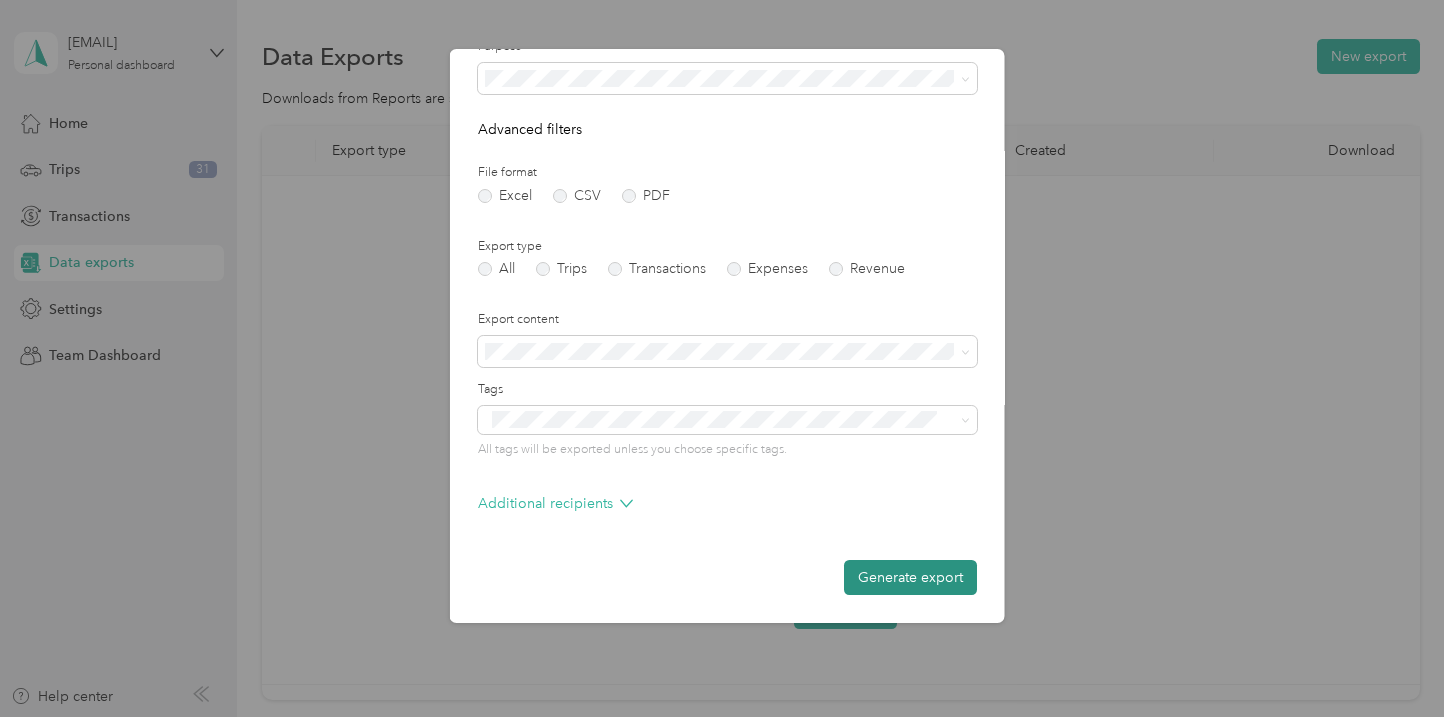 click on "Generate export" at bounding box center [910, 577] 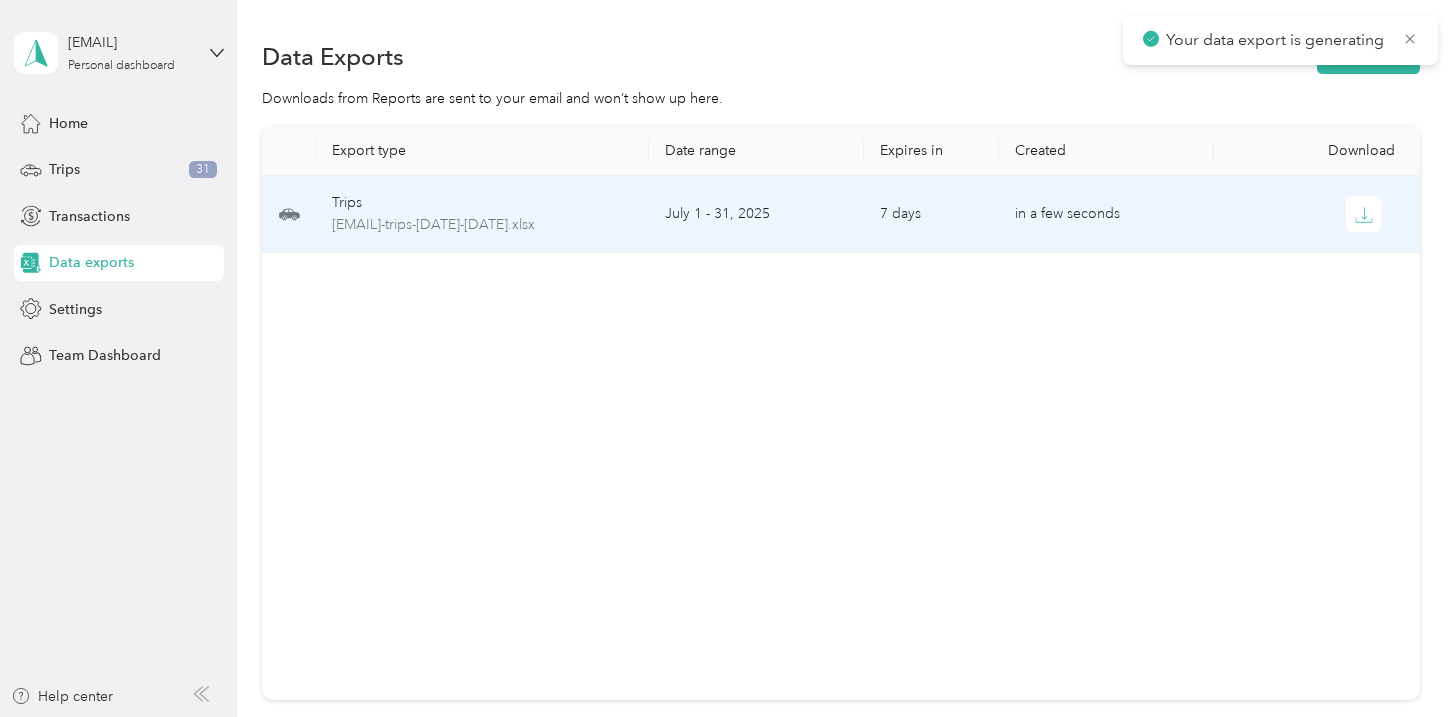 click on "Trips" at bounding box center (482, 203) 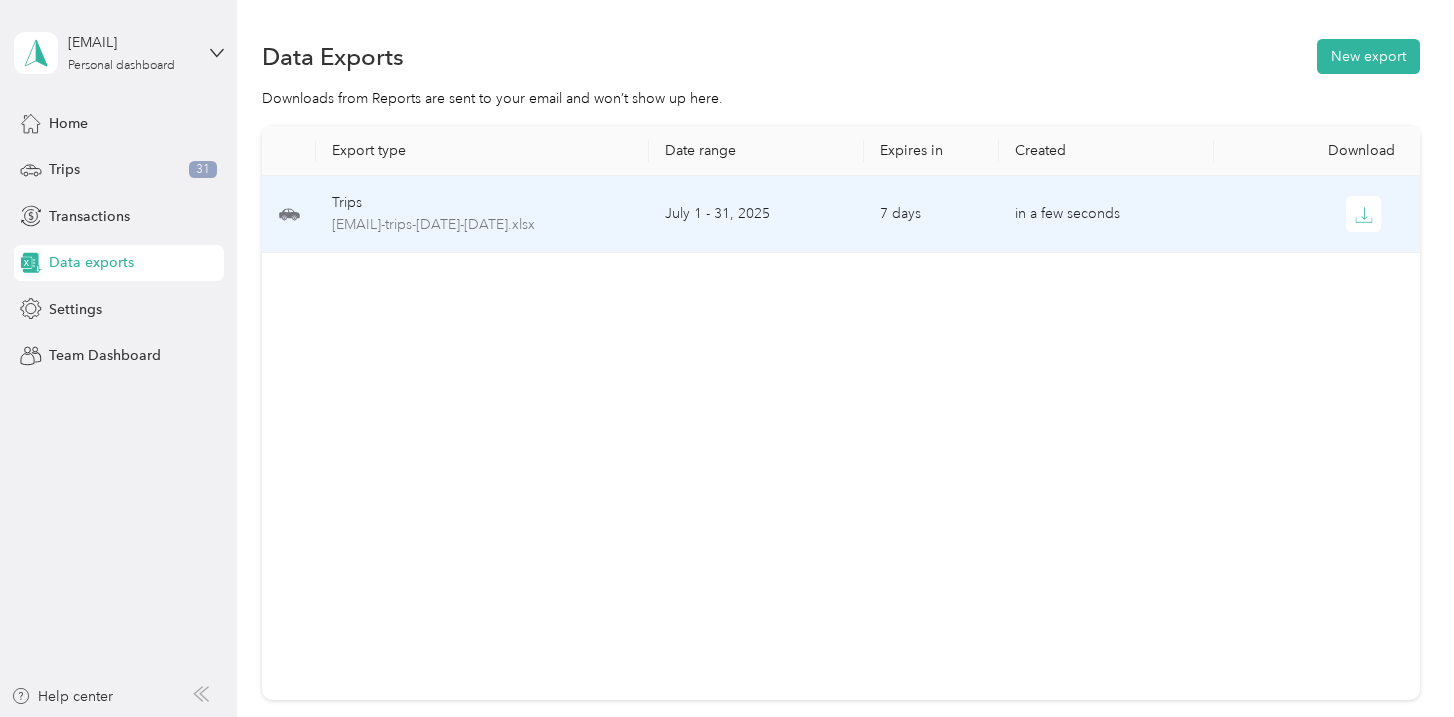 click on "Trips" at bounding box center [482, 203] 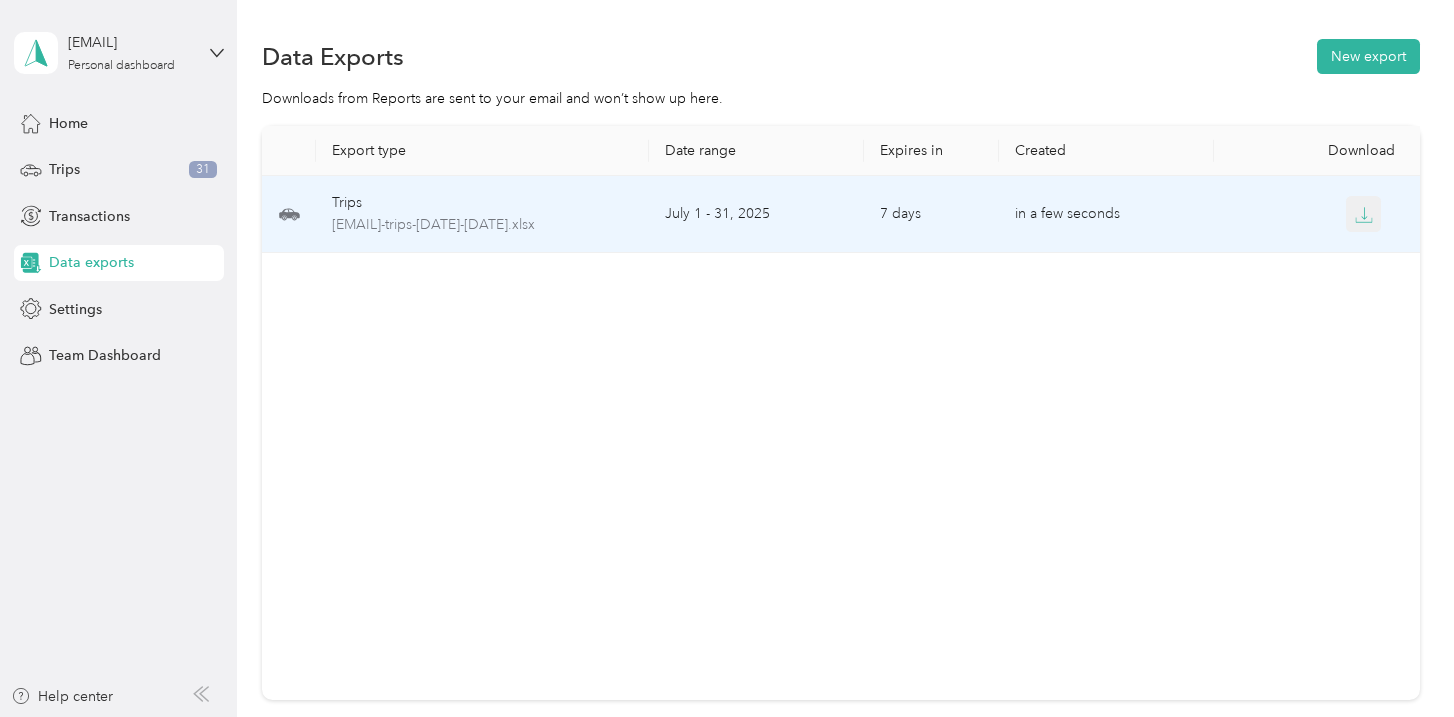 click 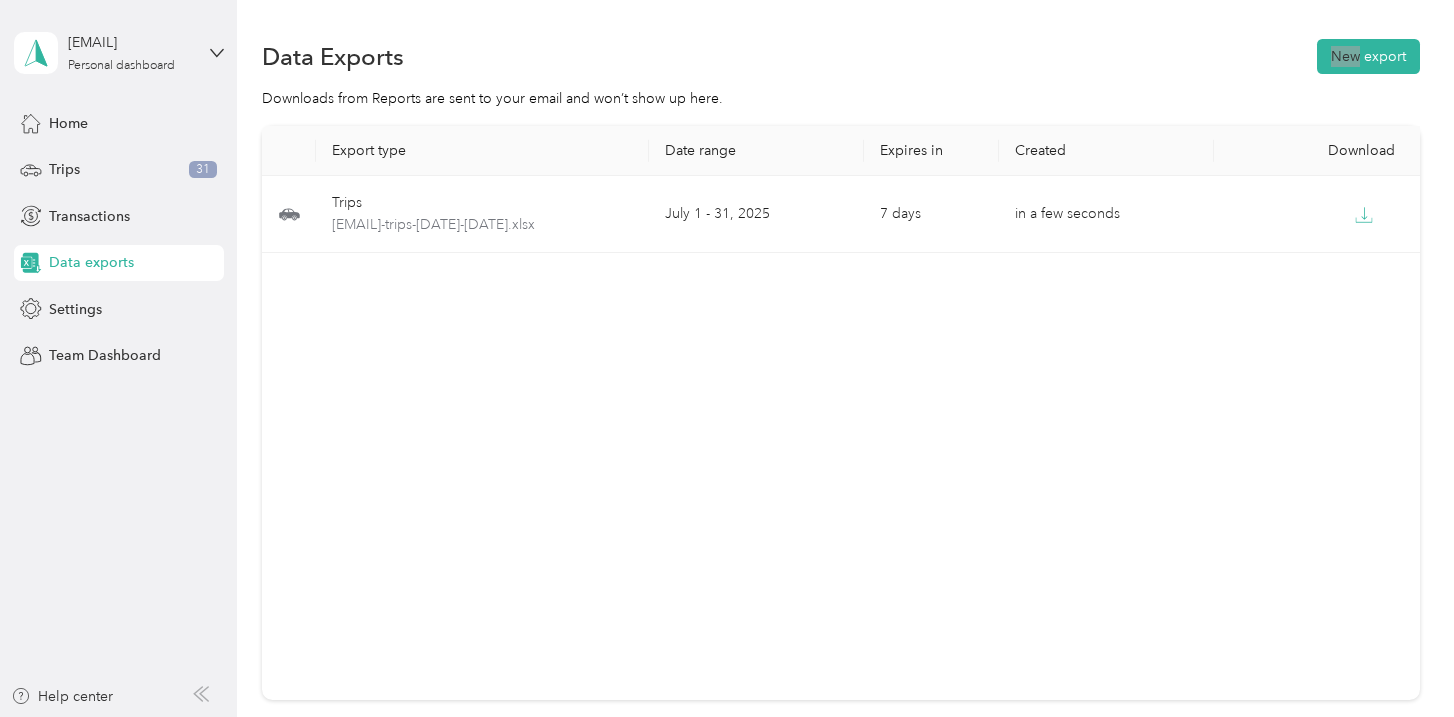 click on "Data Exports New export Downloads from Reports are sent to your email and won’t show up here. Export type Date range Expires in Created Download             Trips [EMAIL]-trips-[DATE]-[DATE].xlsx [MONTH] [DAY] - [MONTH] [DAY], [YEAR] [DAYS] in a few seconds" at bounding box center (840, 439) 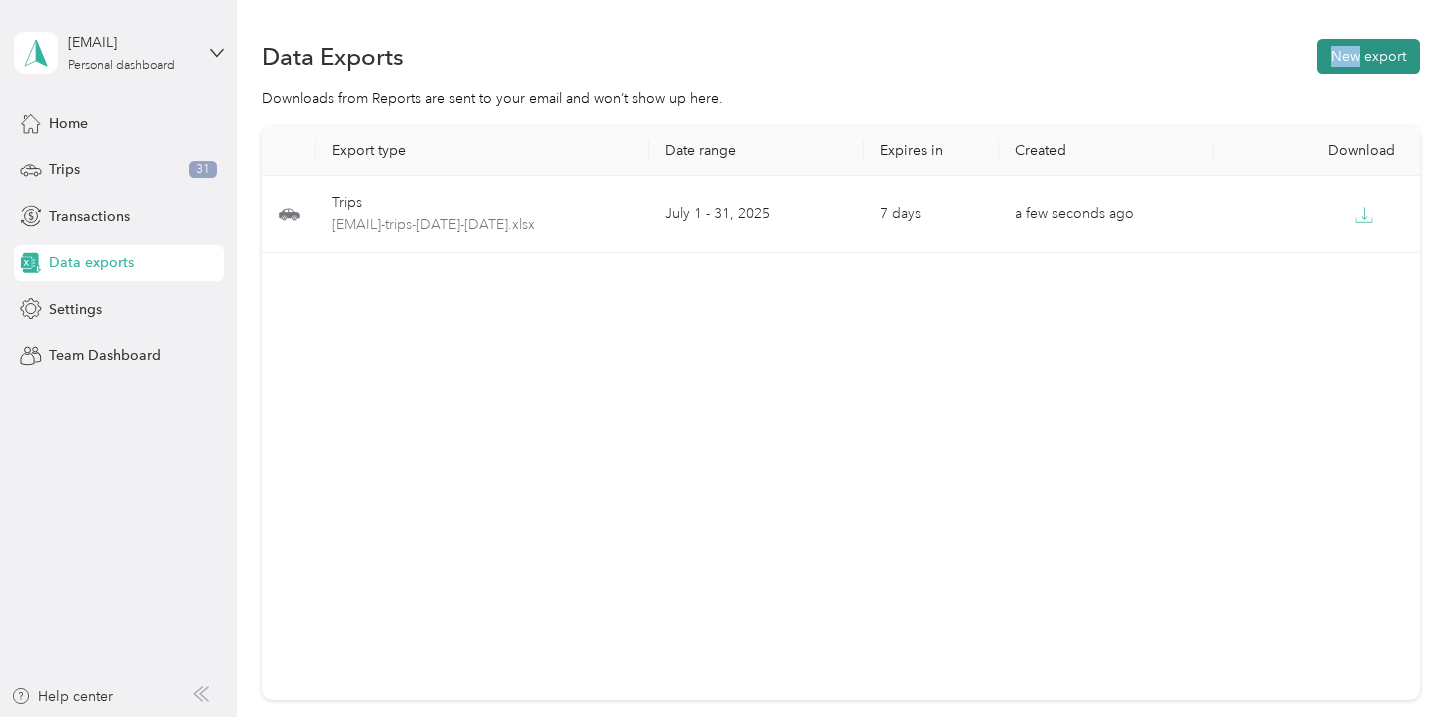 click on "New export" at bounding box center (1368, 56) 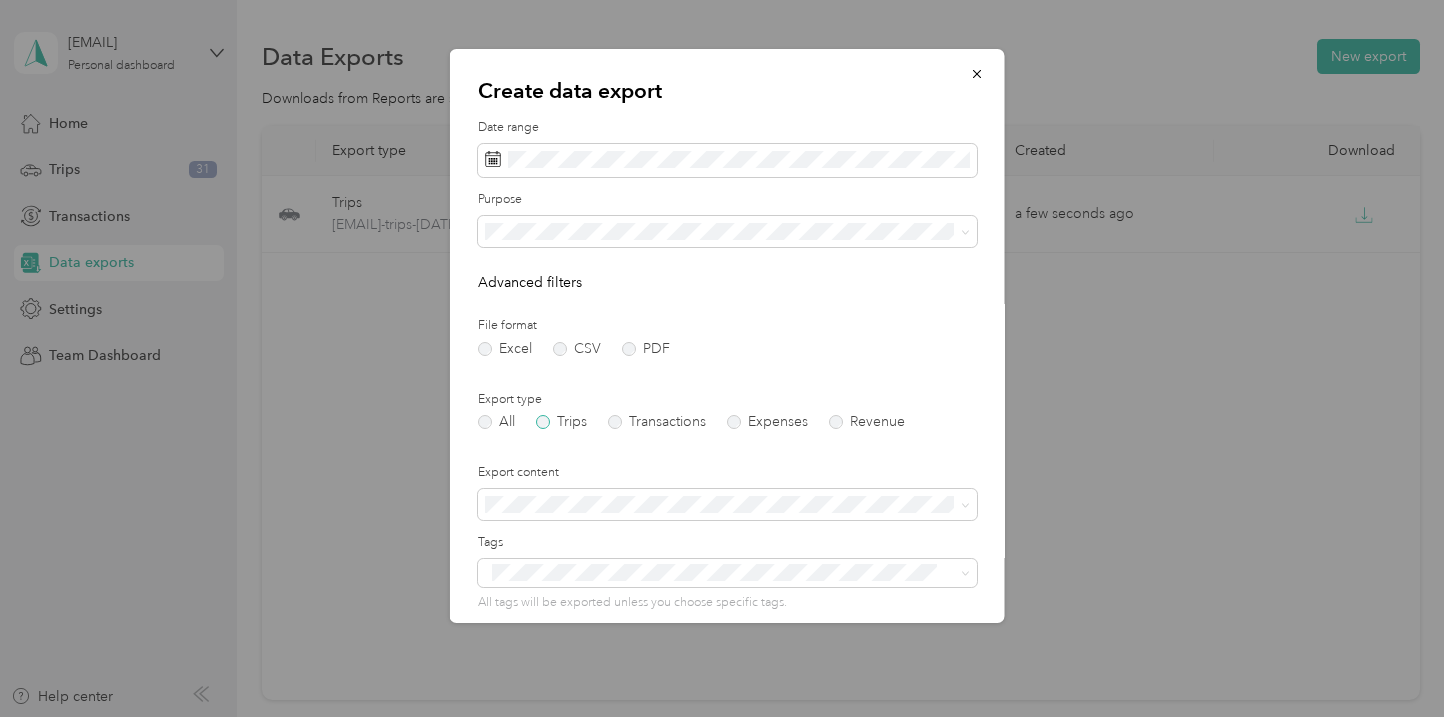 click on "Trips" at bounding box center [561, 422] 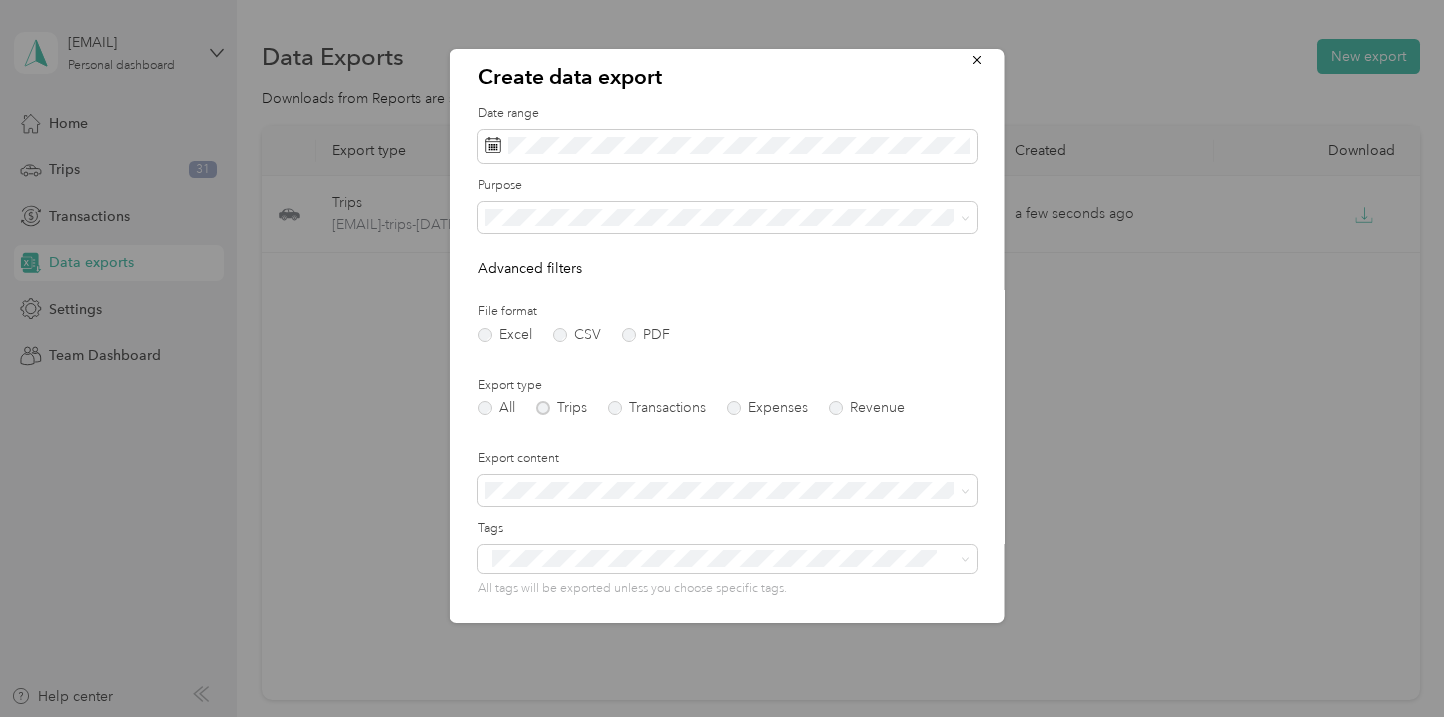 scroll, scrollTop: 16, scrollLeft: 0, axis: vertical 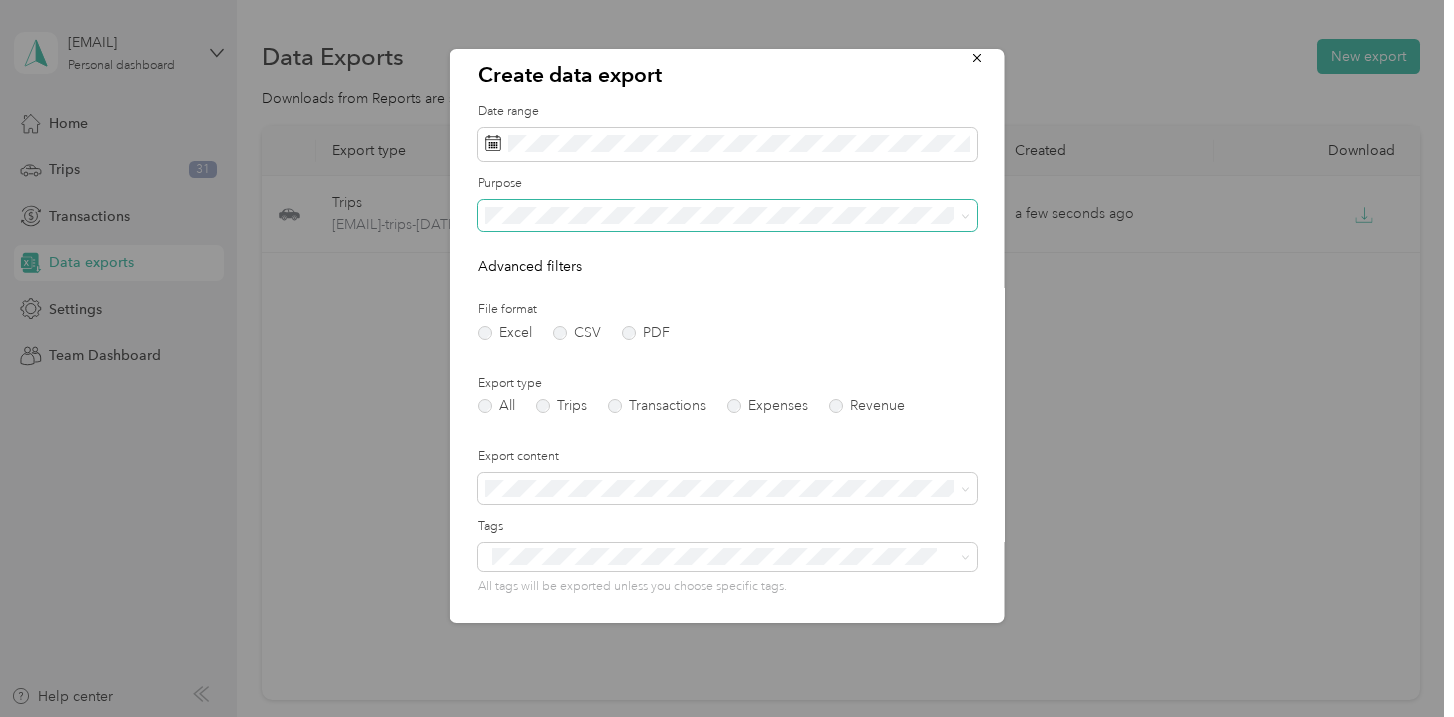click at bounding box center [727, 216] 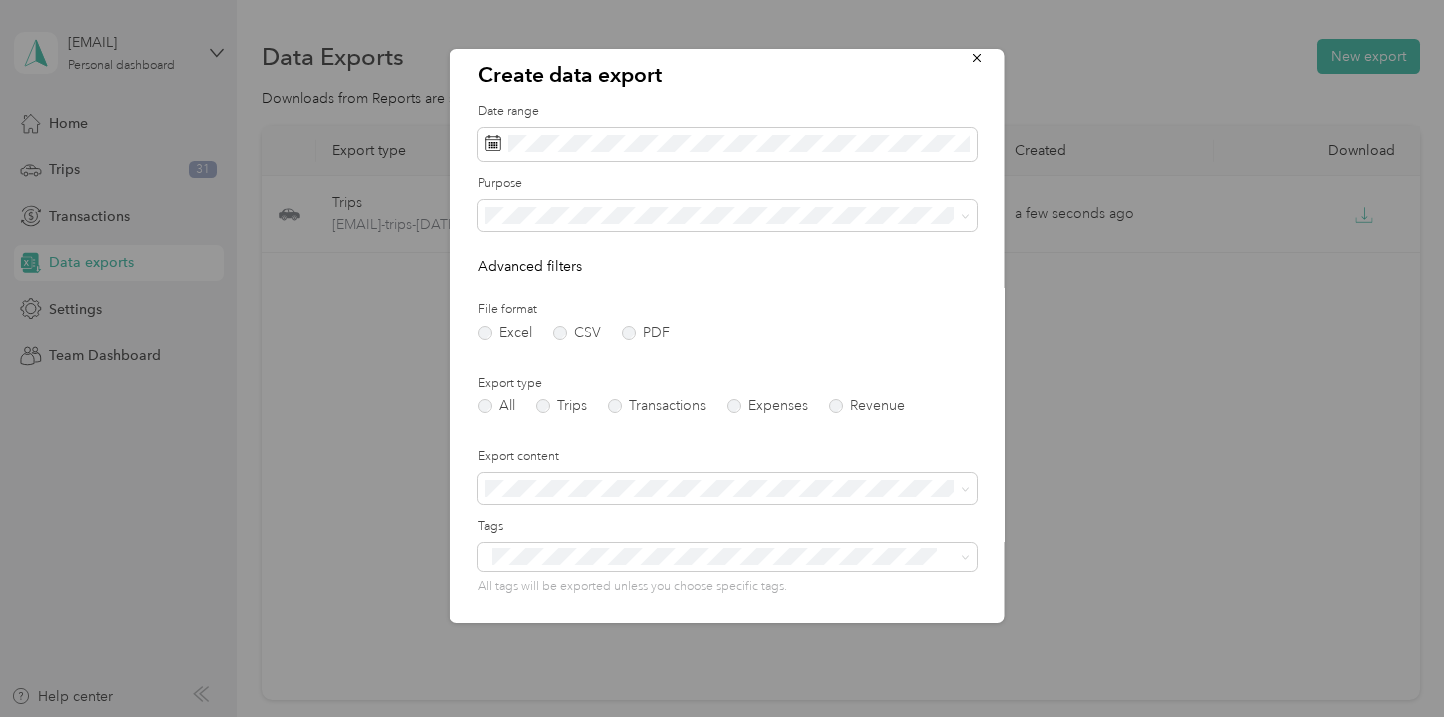 click on "Work" at bounding box center (509, 278) 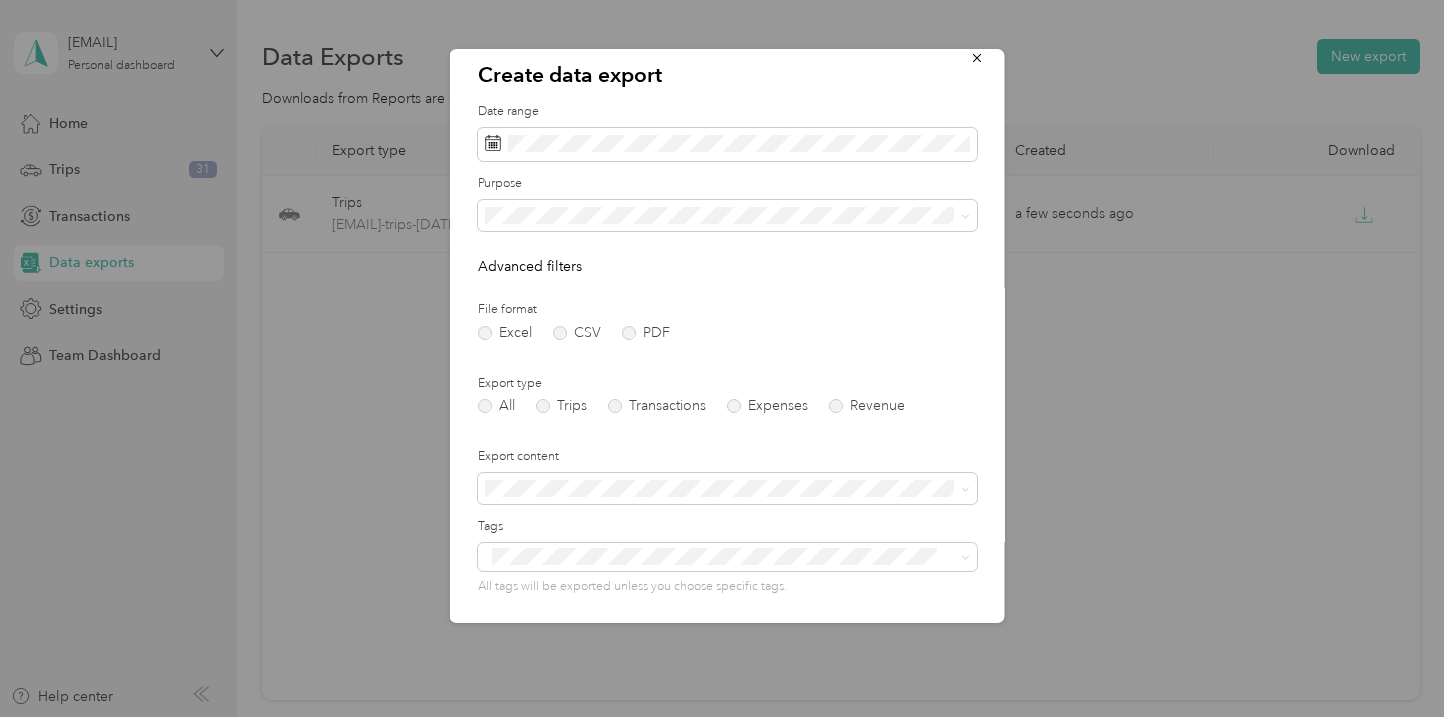 scroll, scrollTop: 153, scrollLeft: 0, axis: vertical 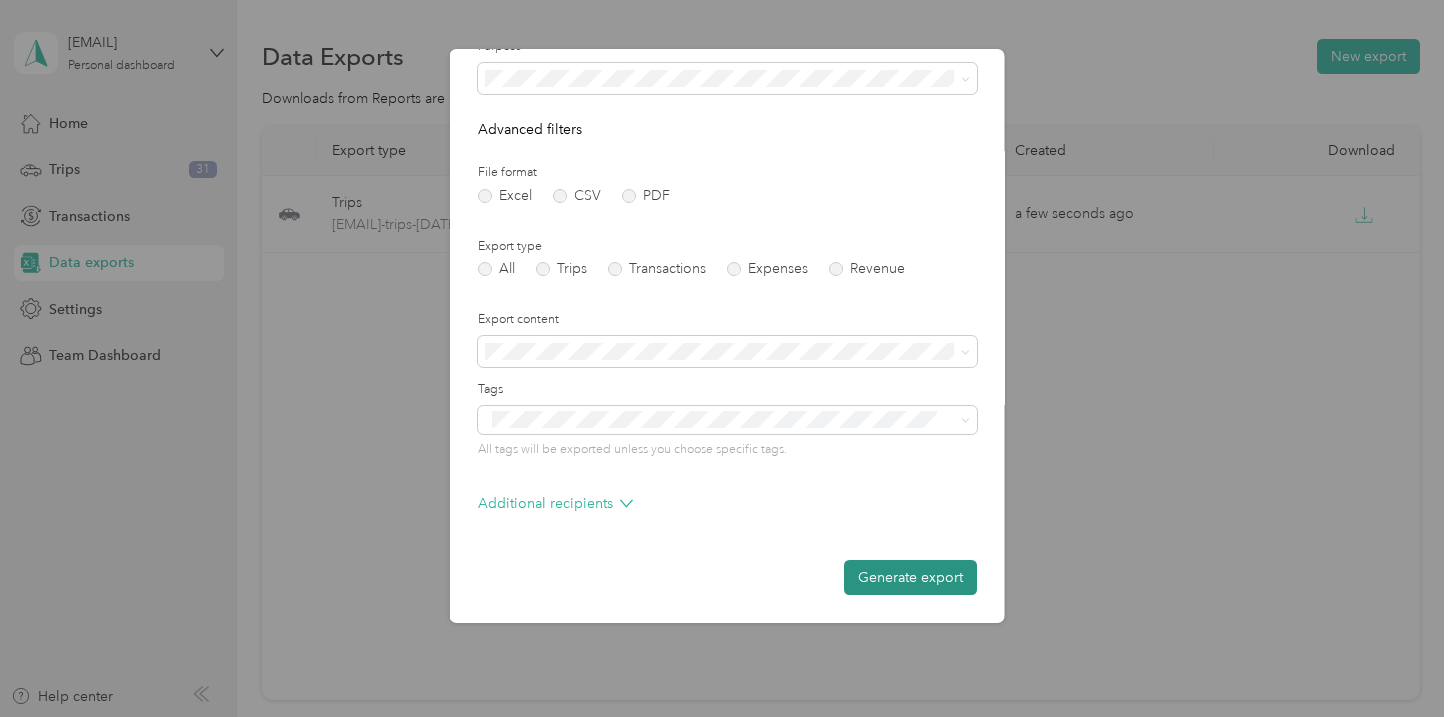 click on "Generate export" at bounding box center (910, 577) 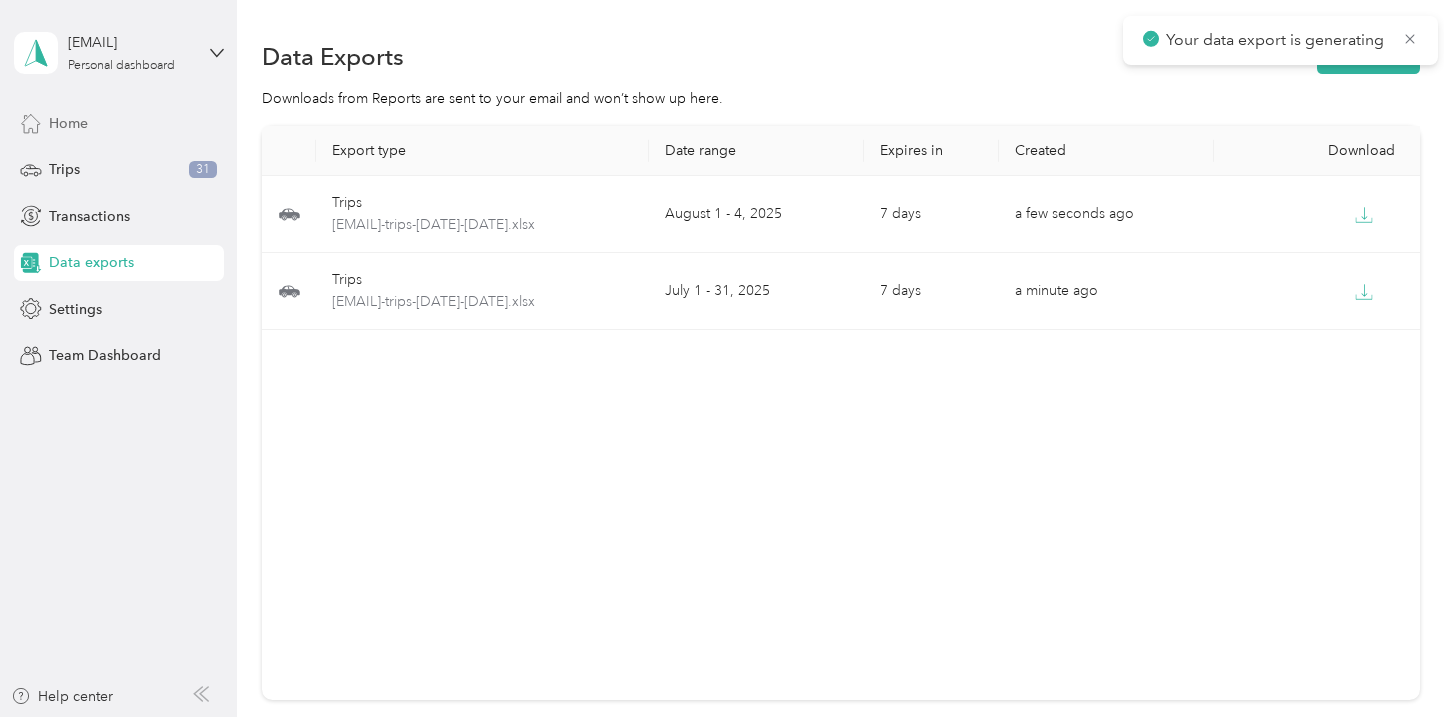 click on "Home" at bounding box center [119, 123] 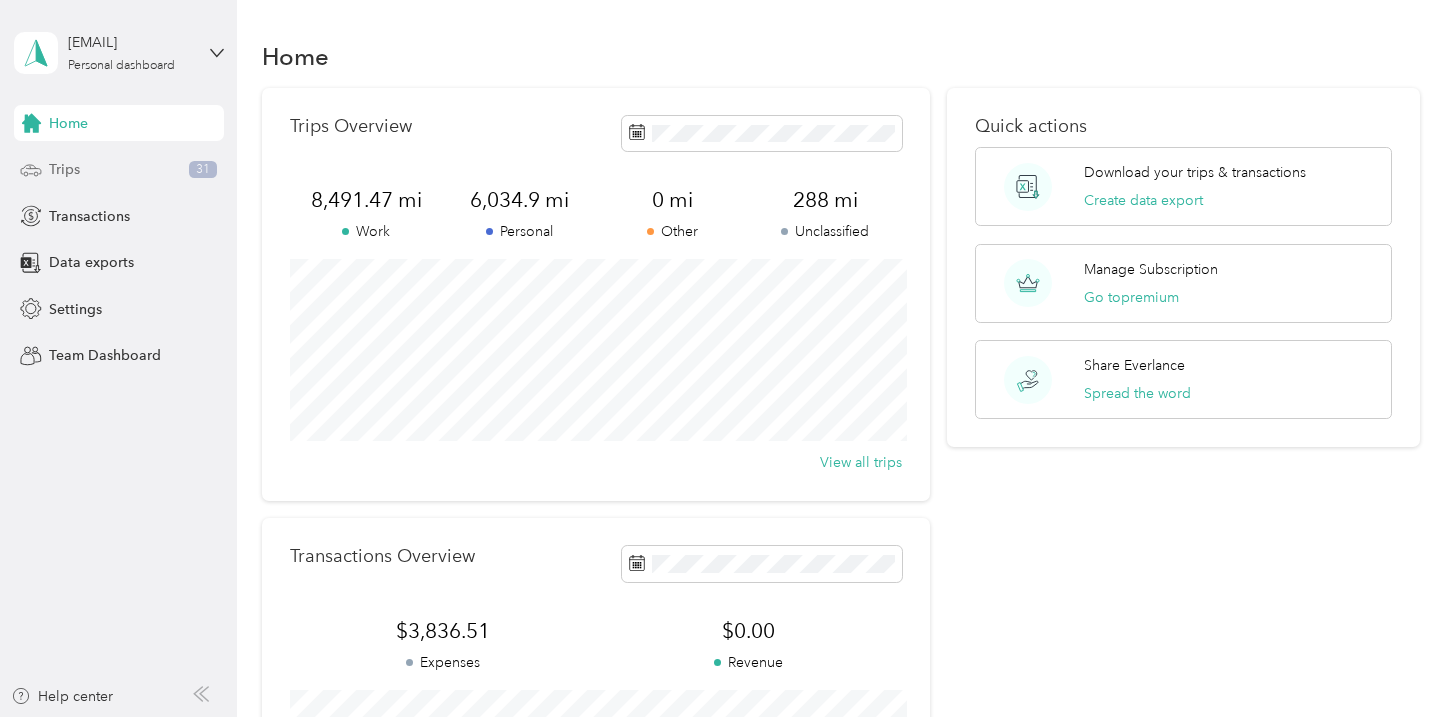 click on "Trips 31" at bounding box center (119, 170) 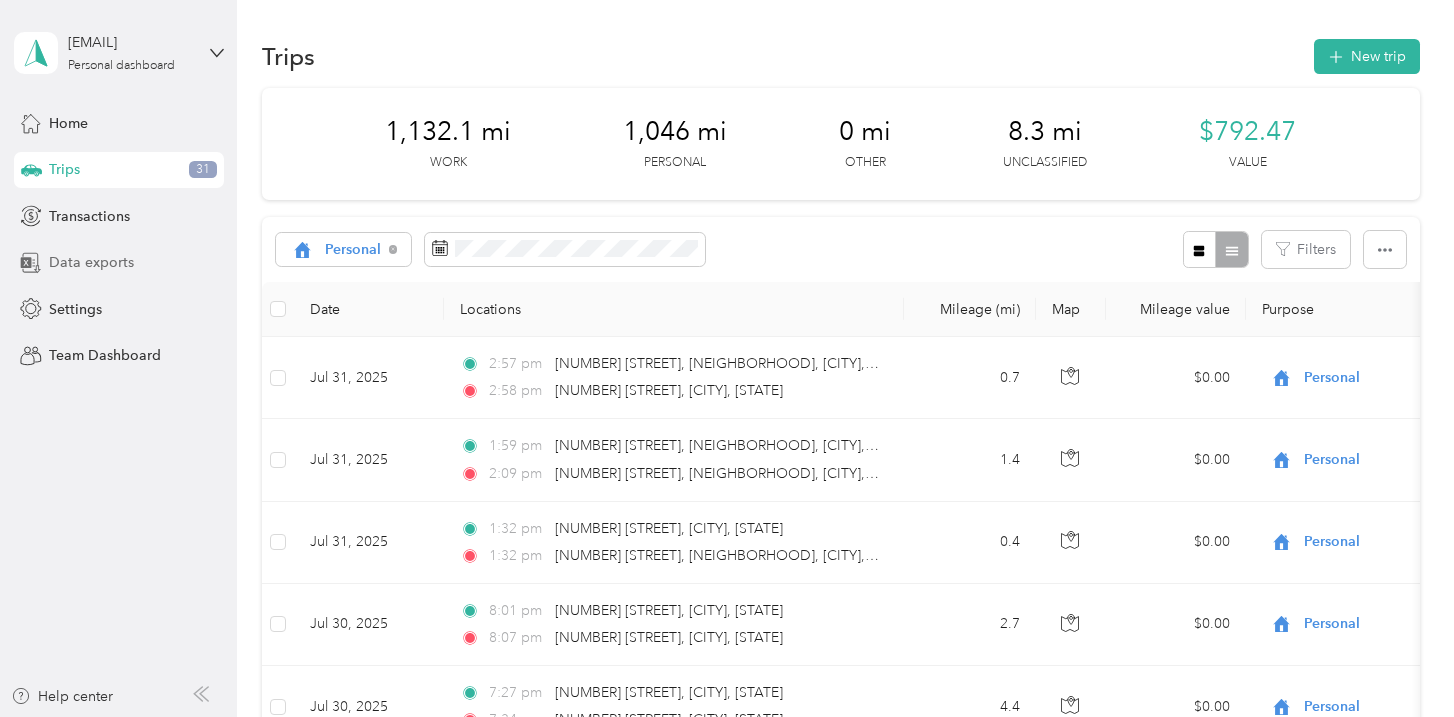 click on "Data exports" at bounding box center (91, 262) 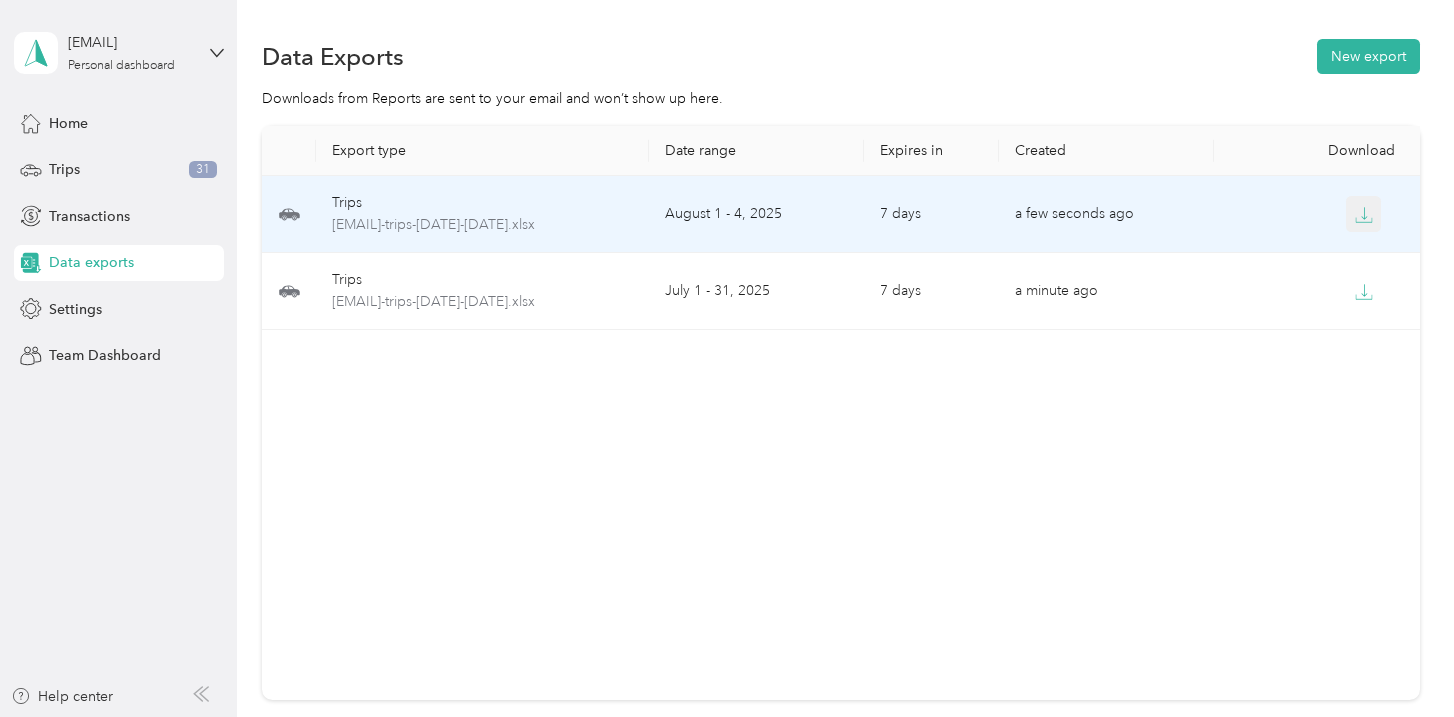 click at bounding box center (1364, 214) 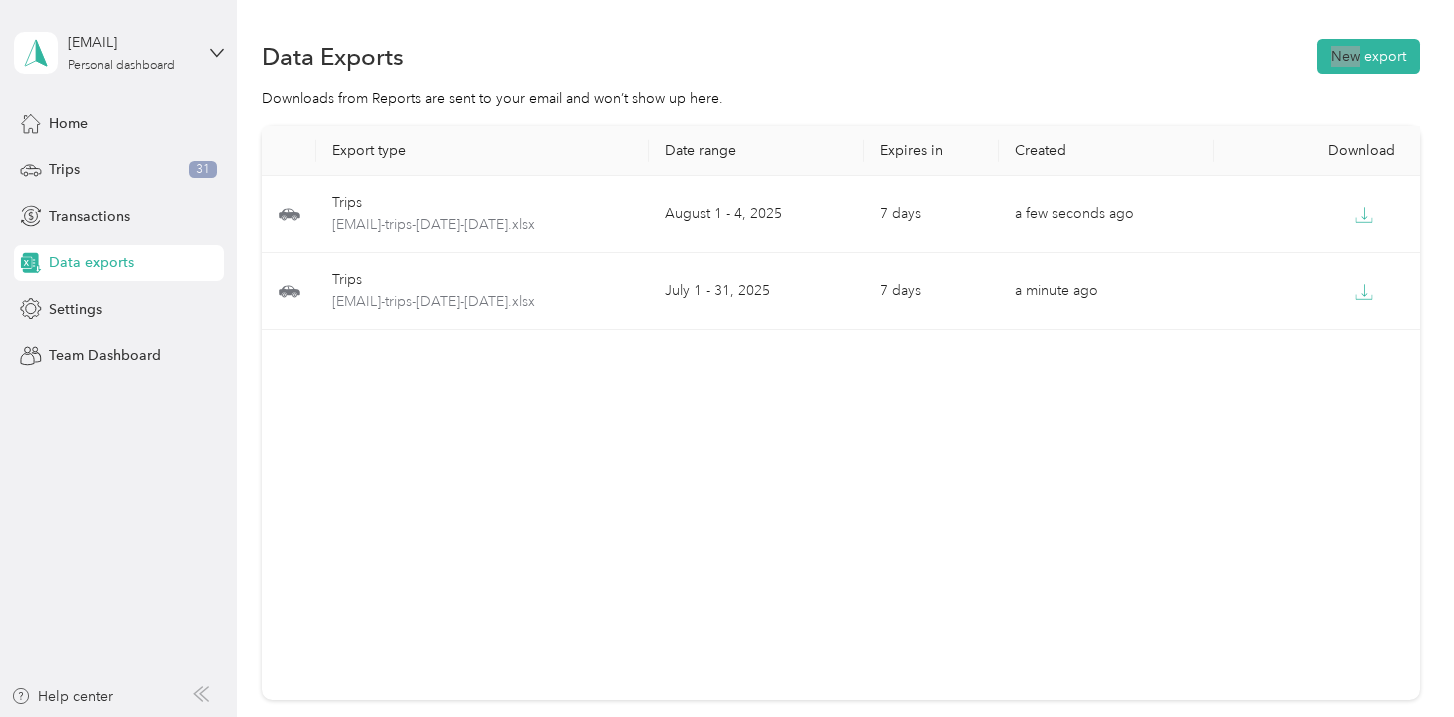 click on "Data Exports New export Downloads from Reports are sent to your email and won’t show up here. Export type Date range Expires in Created Download             Trips [EMAIL]-trips-[DATE]-[DATE].xlsx [MONTH] [DAY] - [MONTH] [DAY], [YEAR] [DAYS] a few seconds ago Trips [EMAIL]-trips-[DATE]-[DATE].xlsx [MONTH] [DAY] - [MONTH] [DAY], [YEAR] [DAYS] a minute ago" at bounding box center [840, 439] 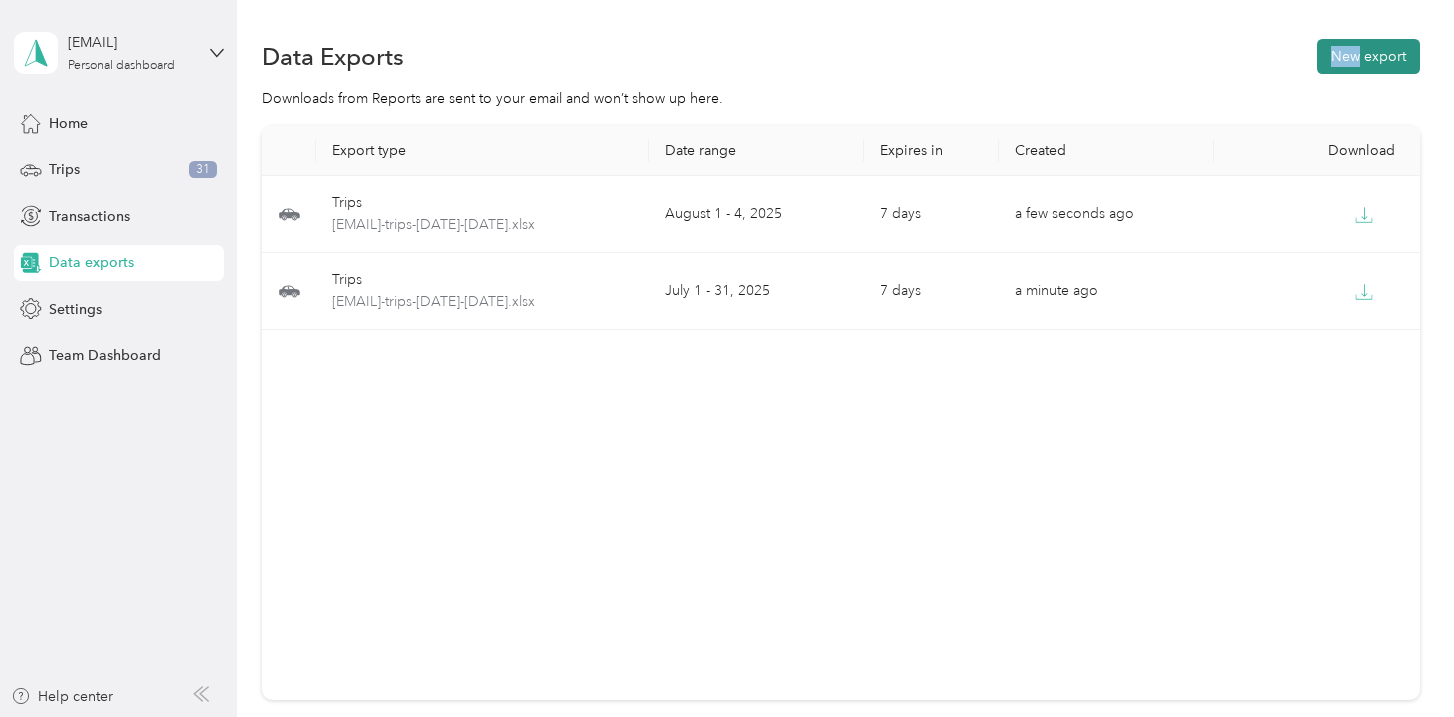 click on "New export" at bounding box center (1368, 56) 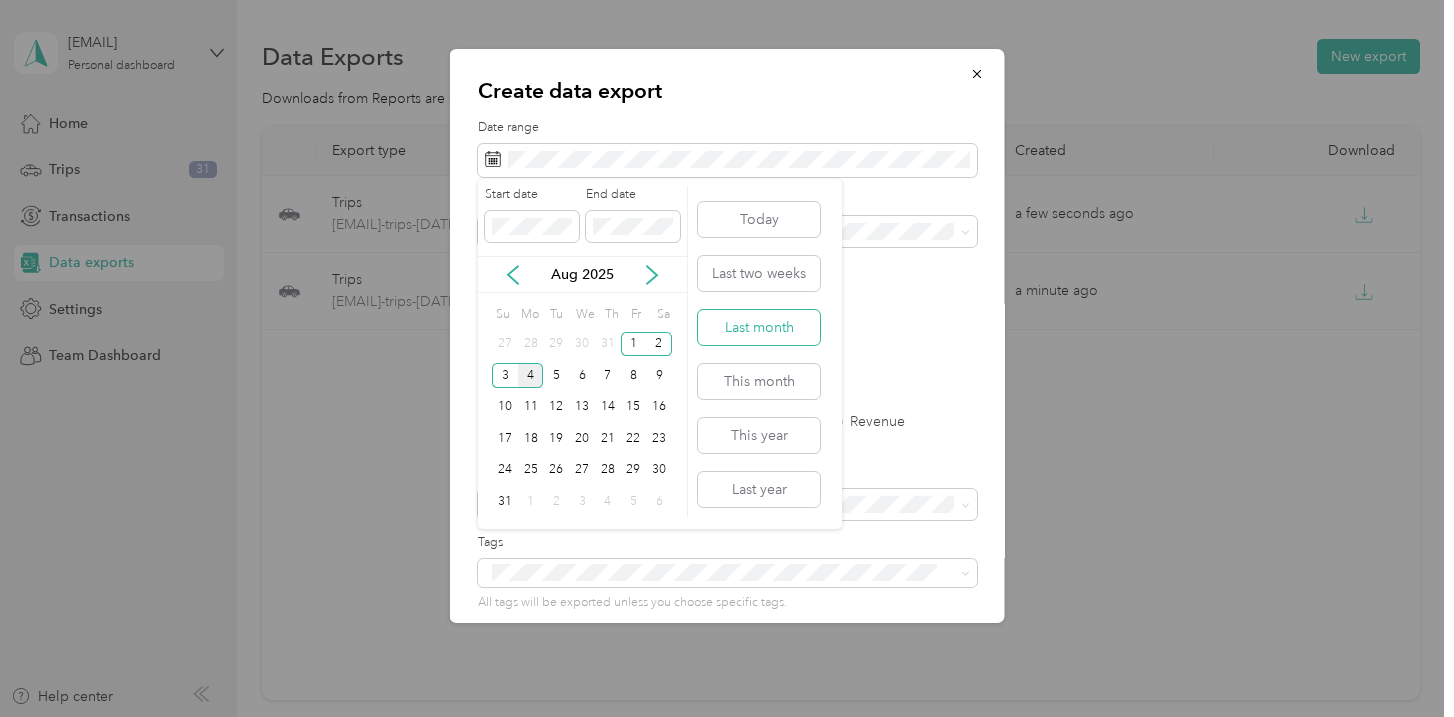 click on "Last month" at bounding box center (759, 327) 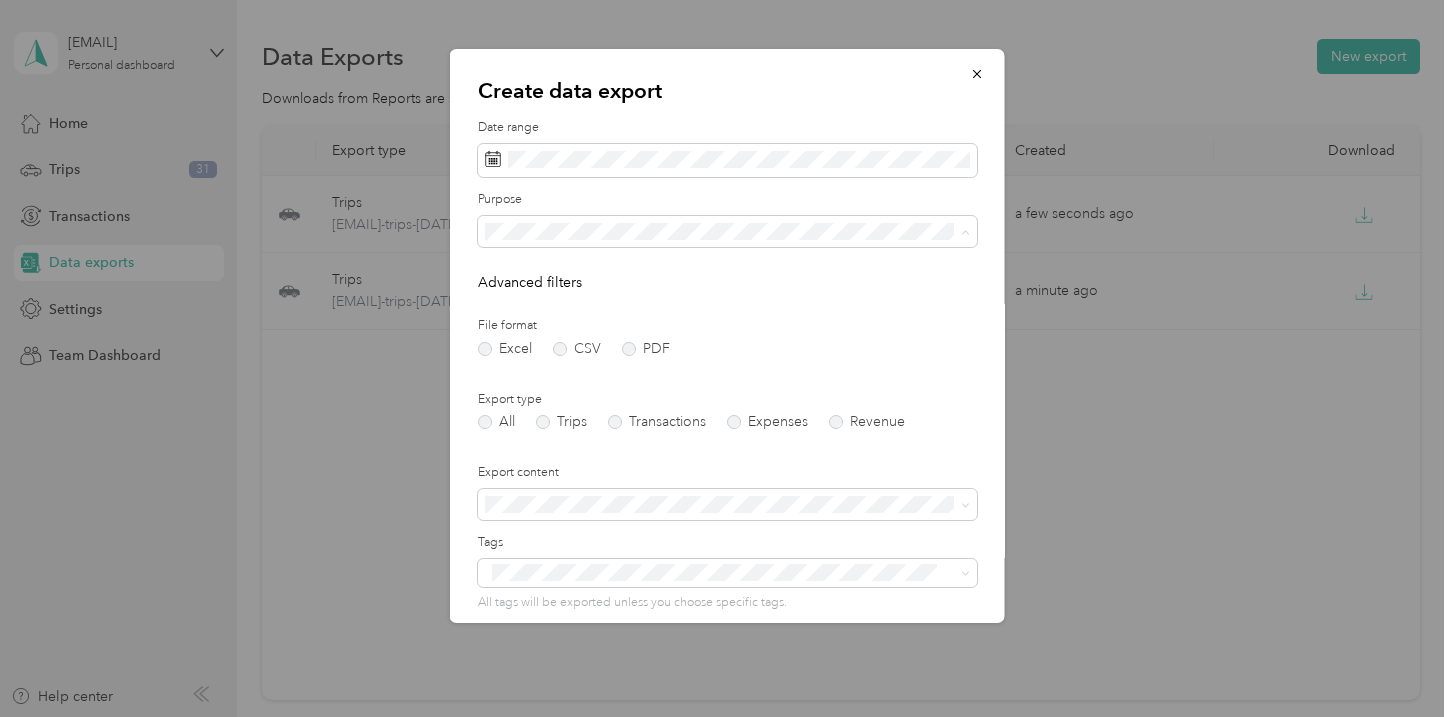 click on "Work" at bounding box center (727, 301) 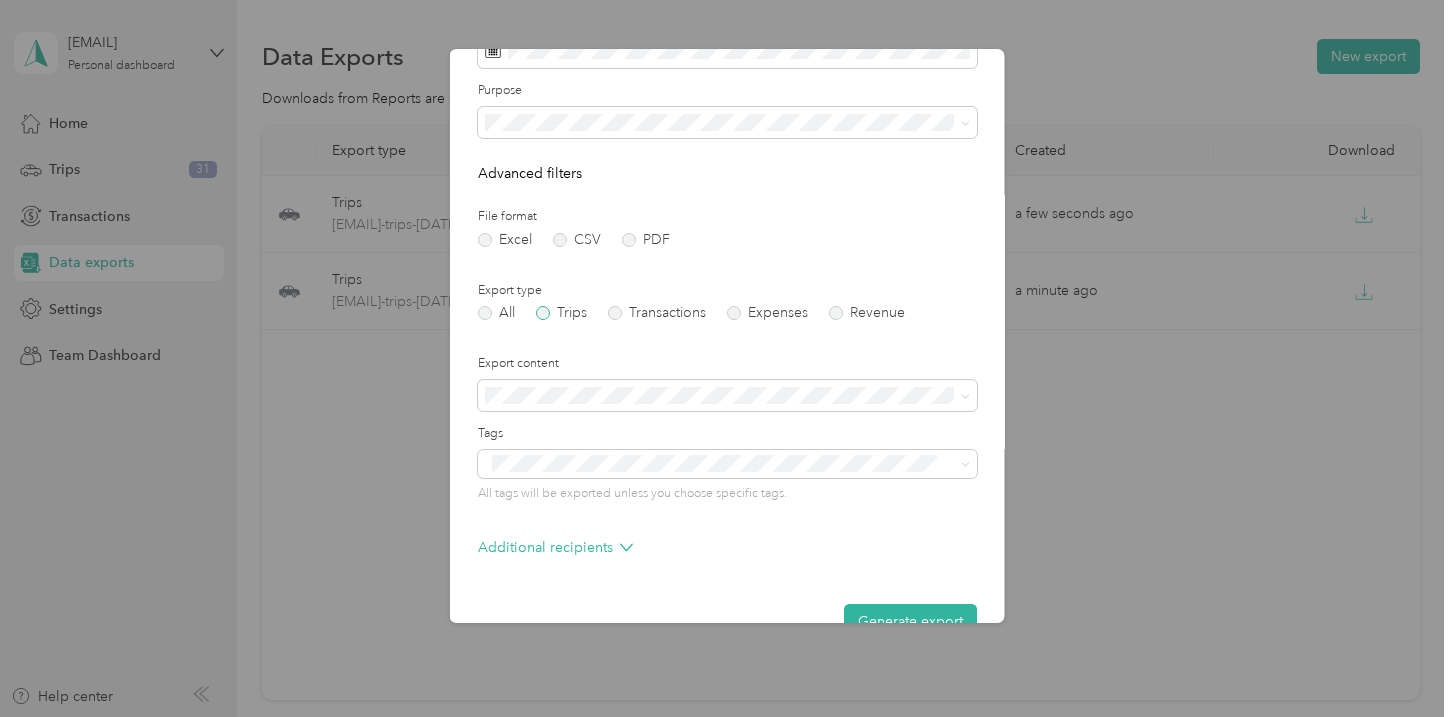 scroll, scrollTop: 153, scrollLeft: 0, axis: vertical 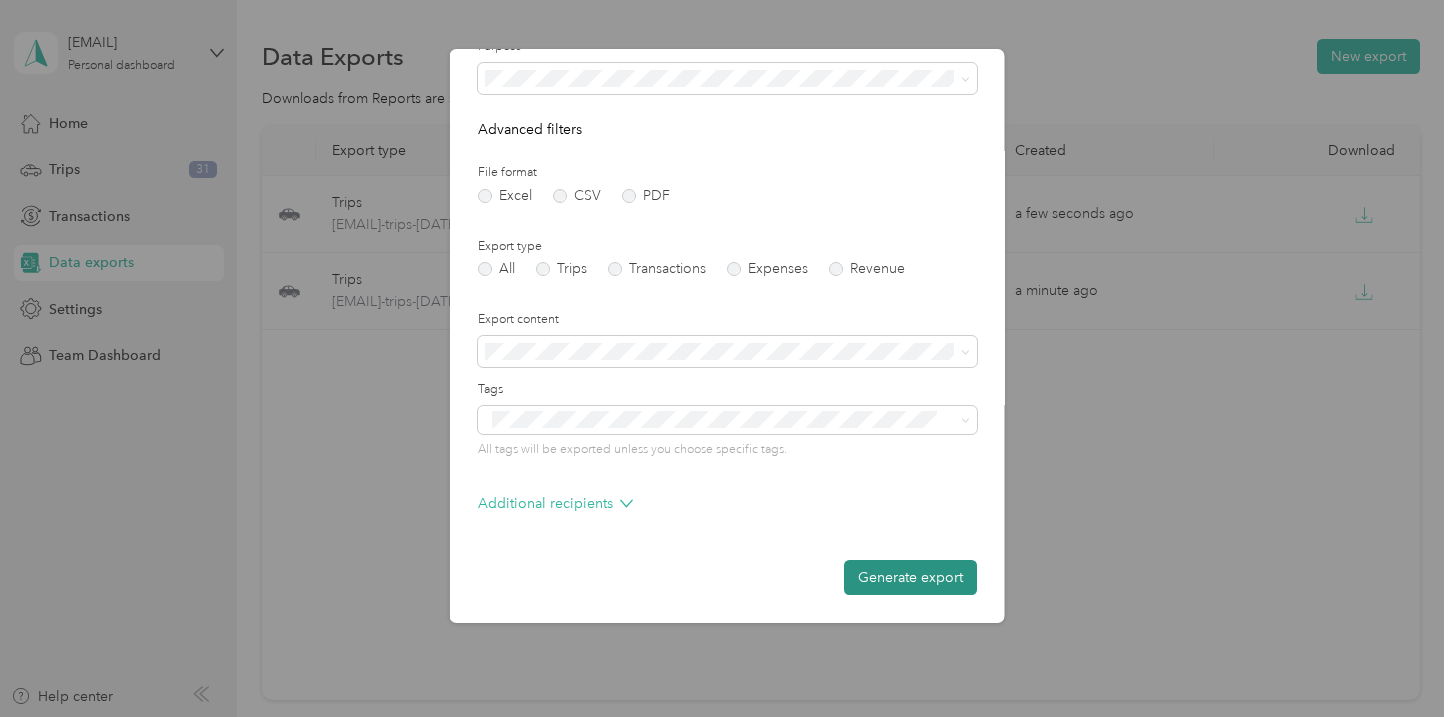 click on "Generate export" at bounding box center (910, 577) 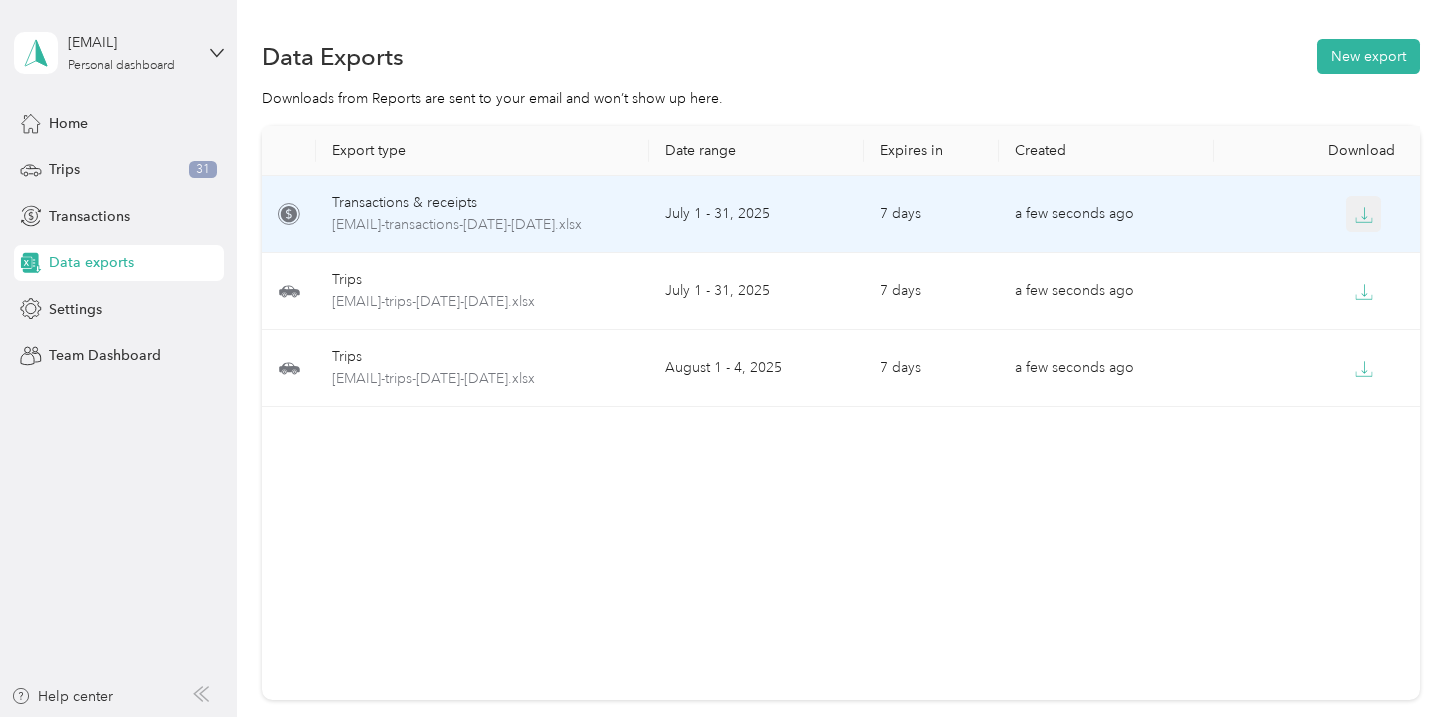 click 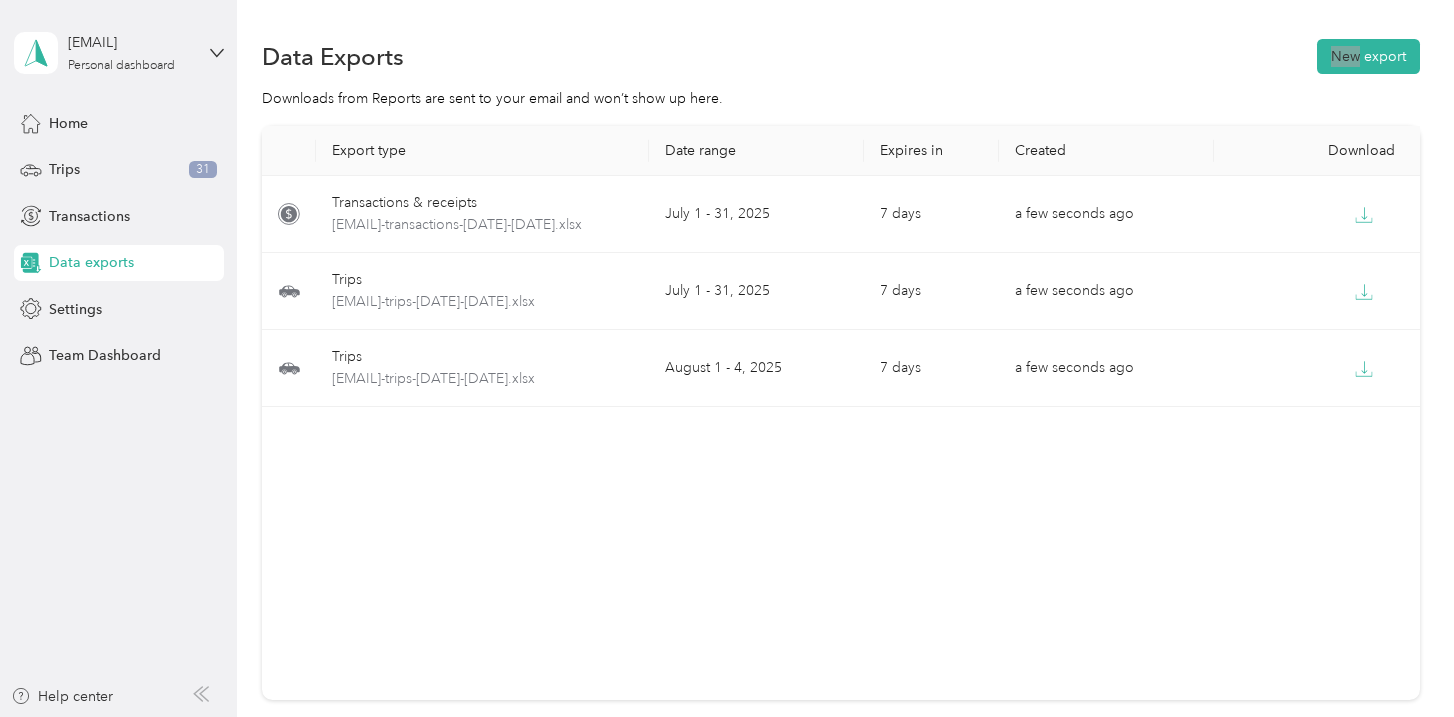 click on "Data Exports New export" at bounding box center (841, 56) 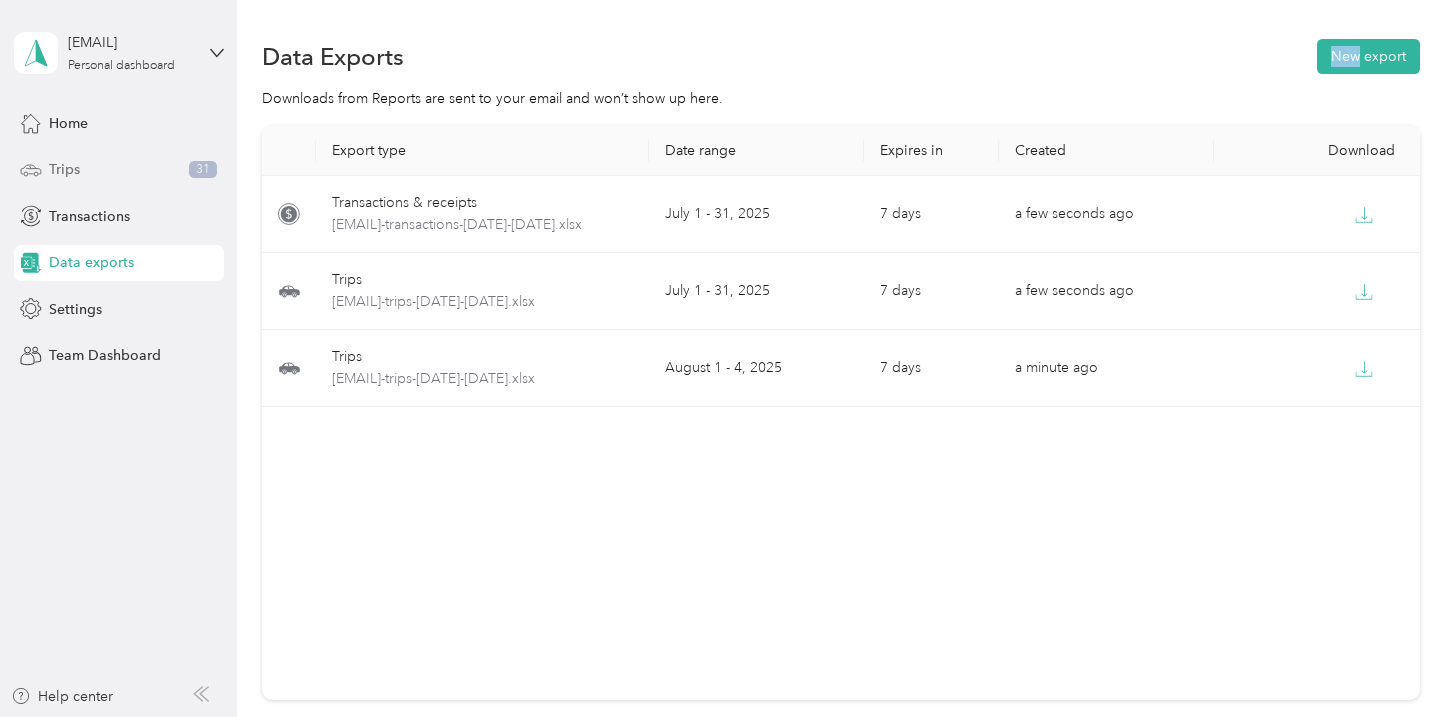 click on "Trips 31" at bounding box center (119, 170) 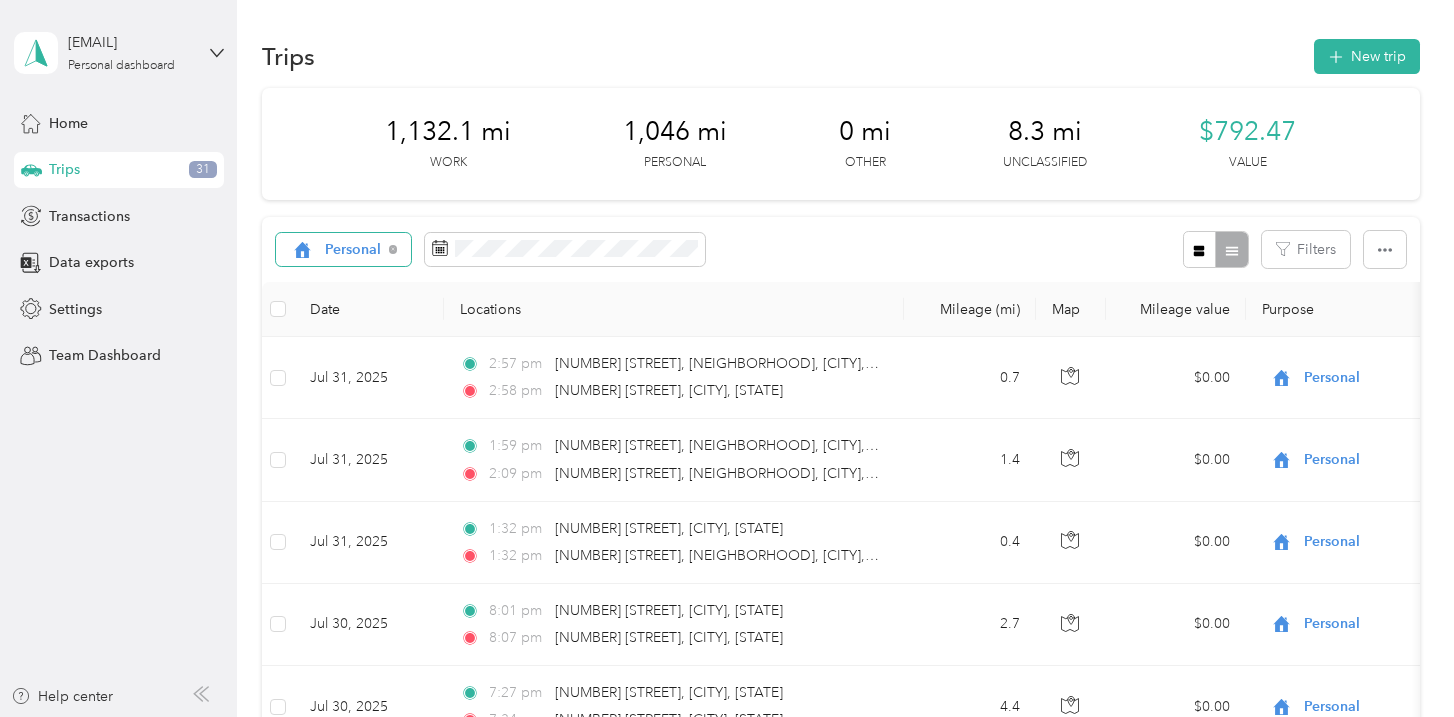 click on "Personal" at bounding box center (344, 250) 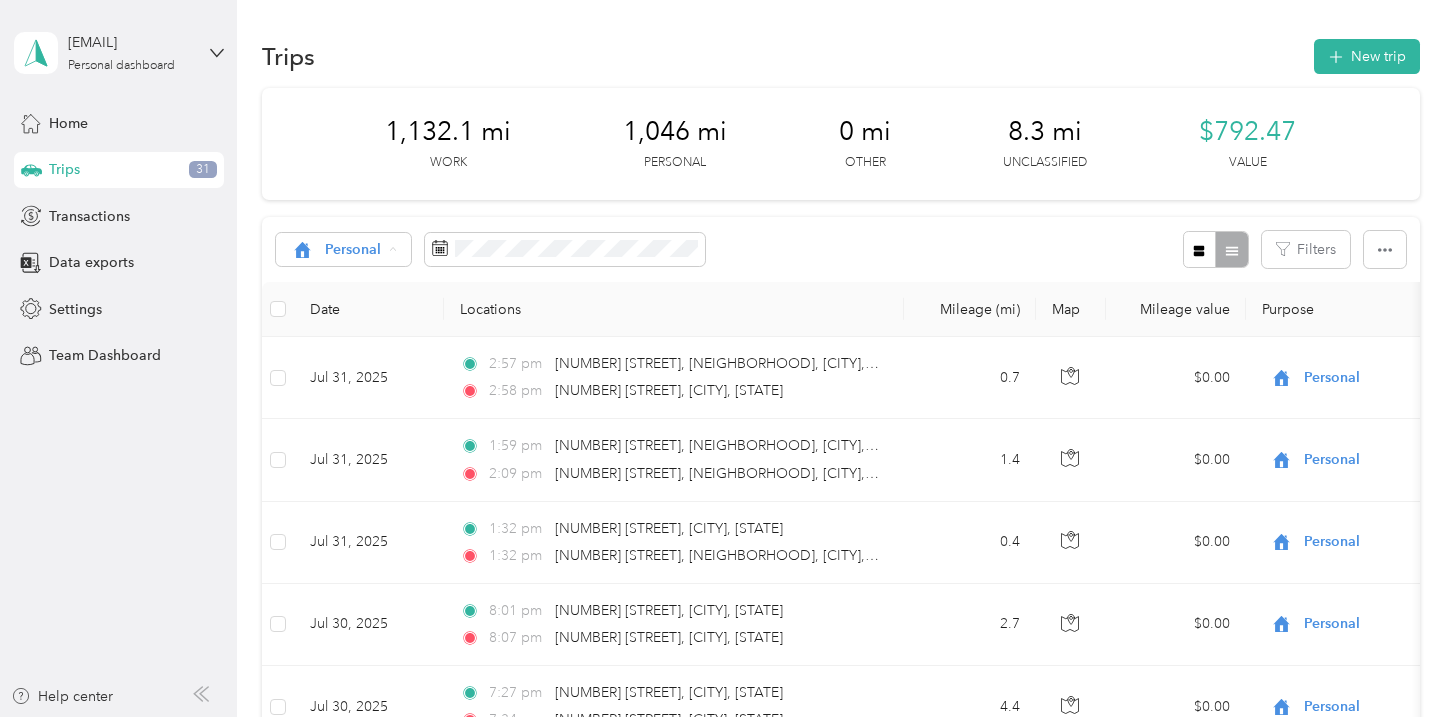 click on "All purposes Unclassified Work Personal sales Other Charity Medical Moving Commute" at bounding box center [349, 408] 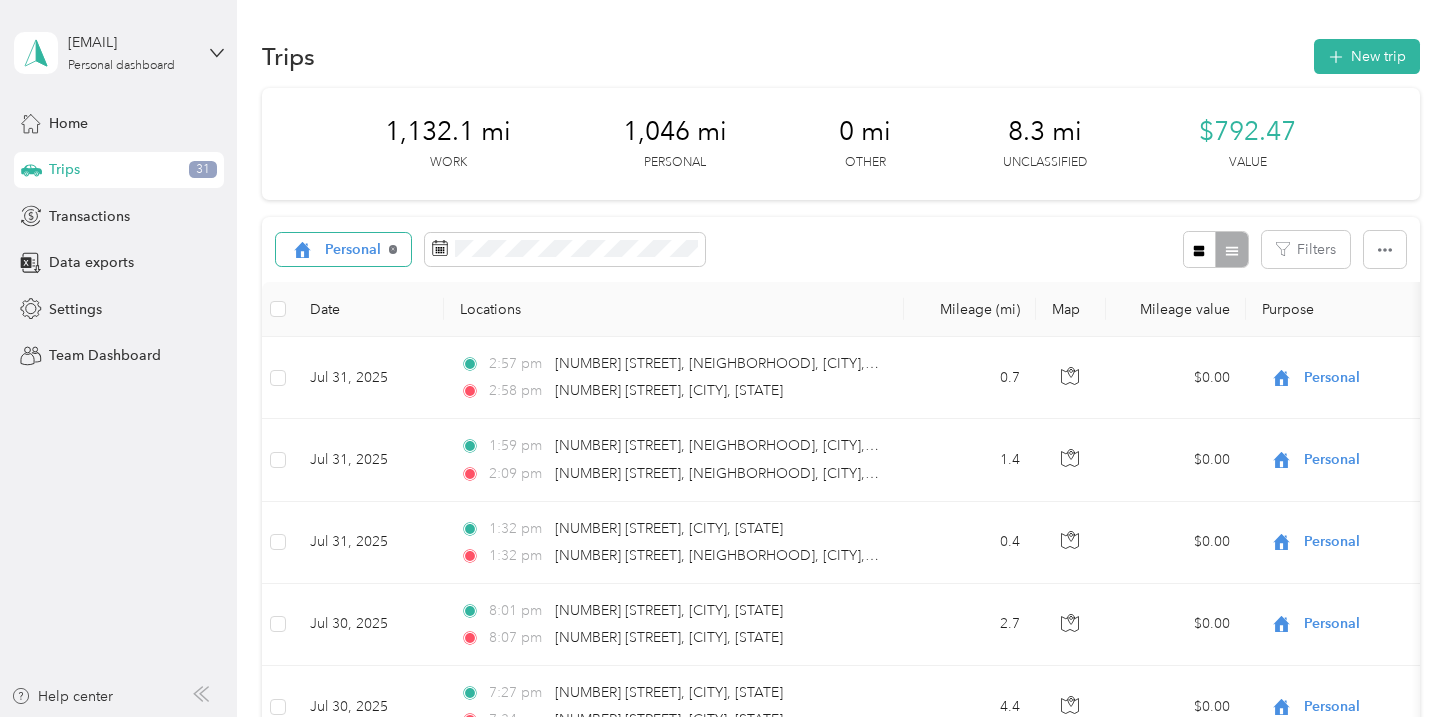 click 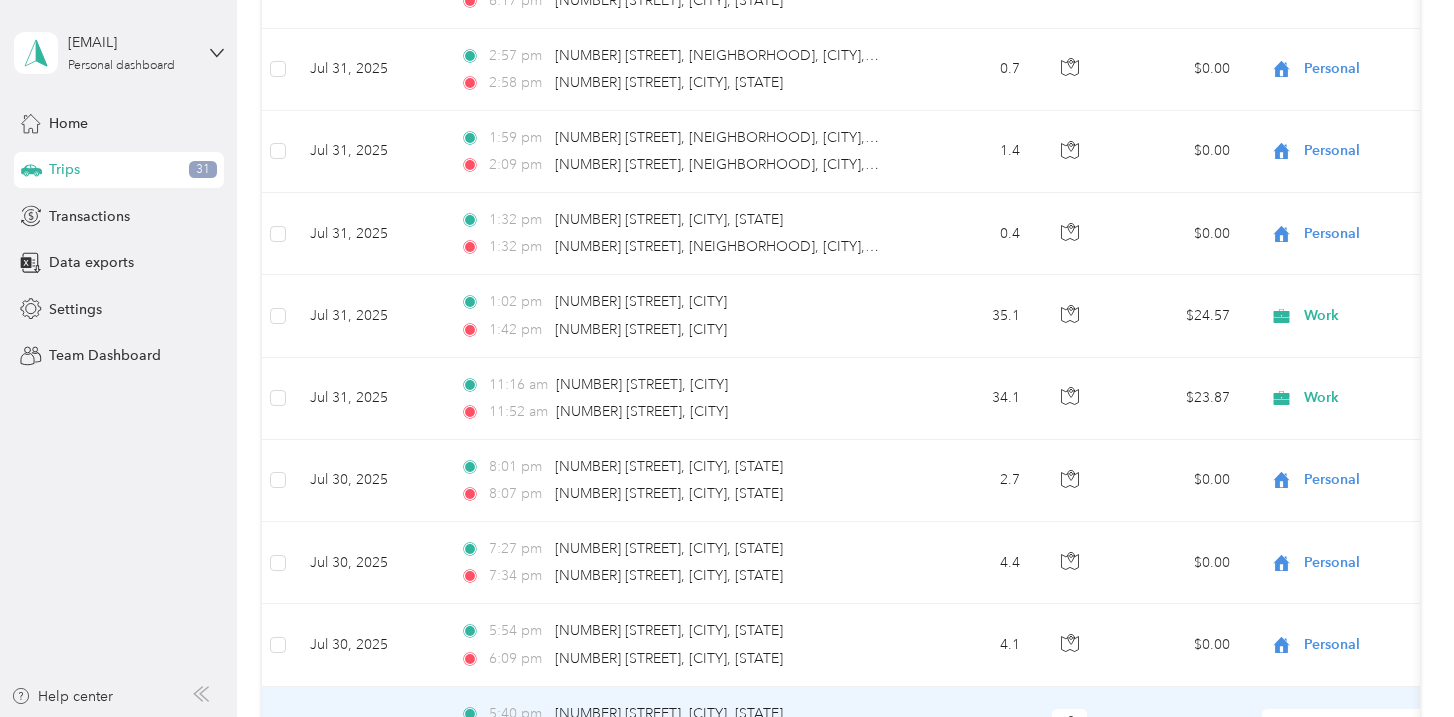scroll, scrollTop: 0, scrollLeft: 0, axis: both 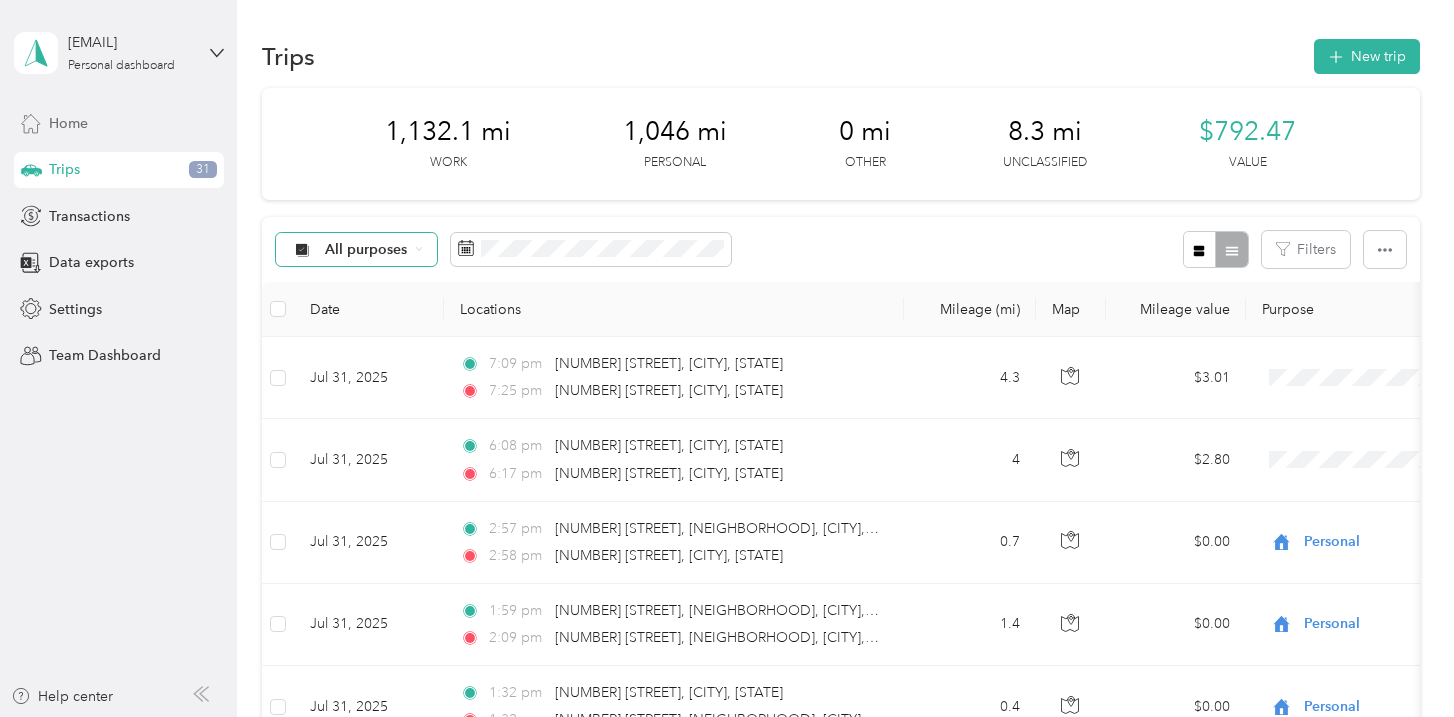 click on "Home" at bounding box center [68, 123] 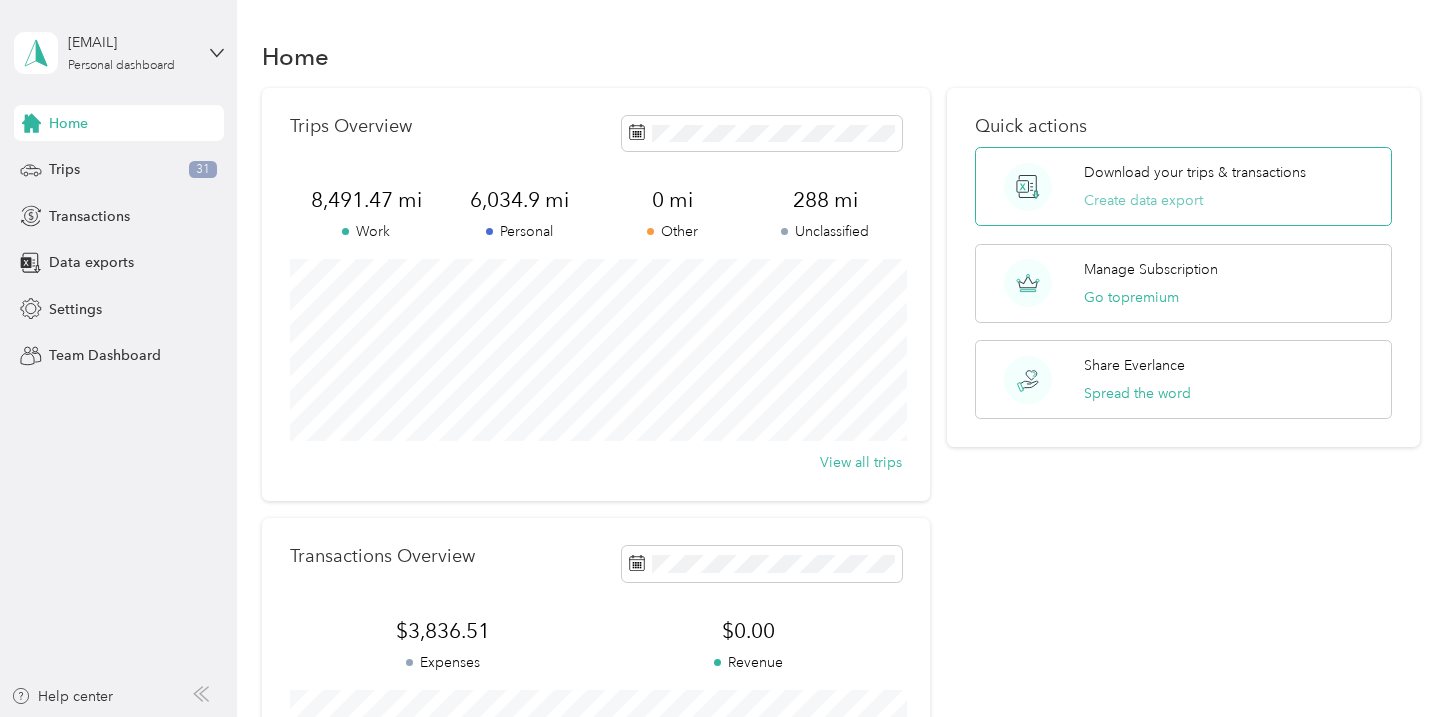 click on "Create data export" at bounding box center (1143, 200) 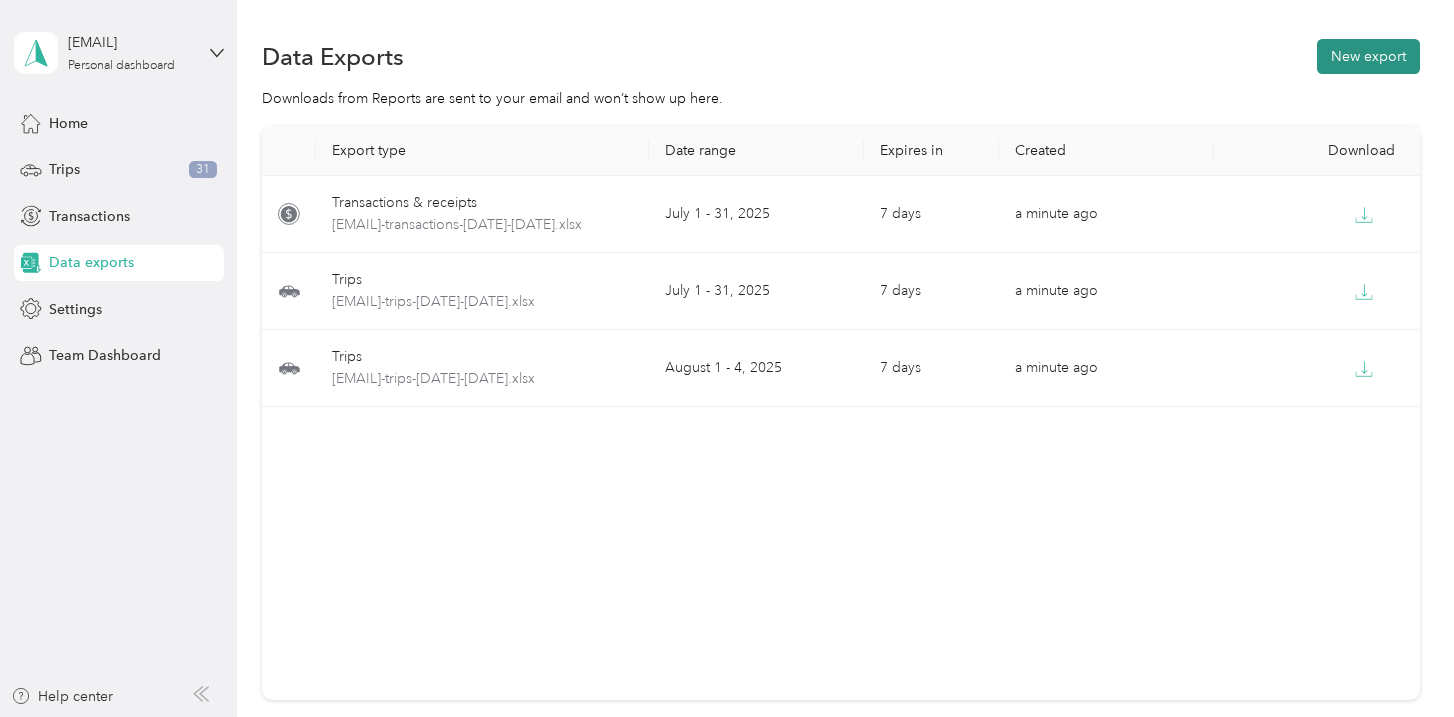 click on "New export" at bounding box center (1368, 56) 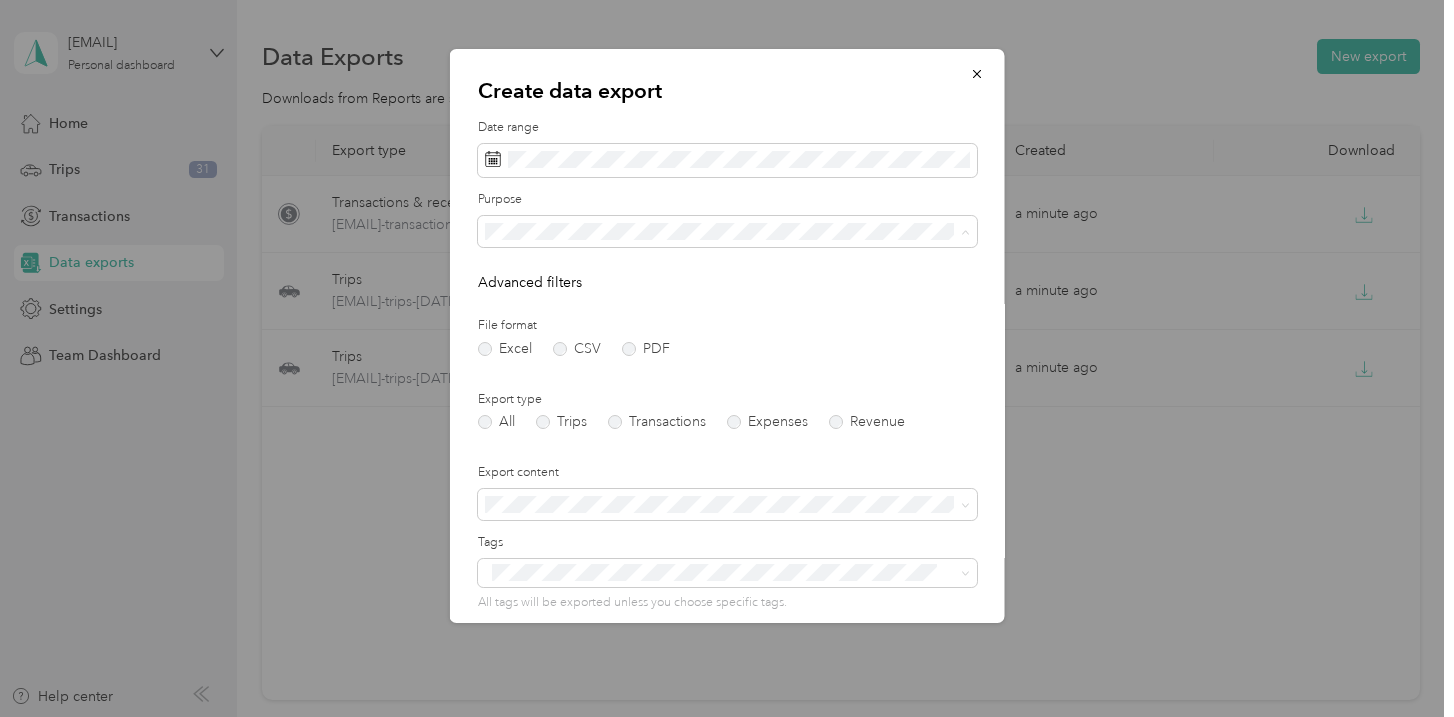 click on "Work" at bounding box center [509, 301] 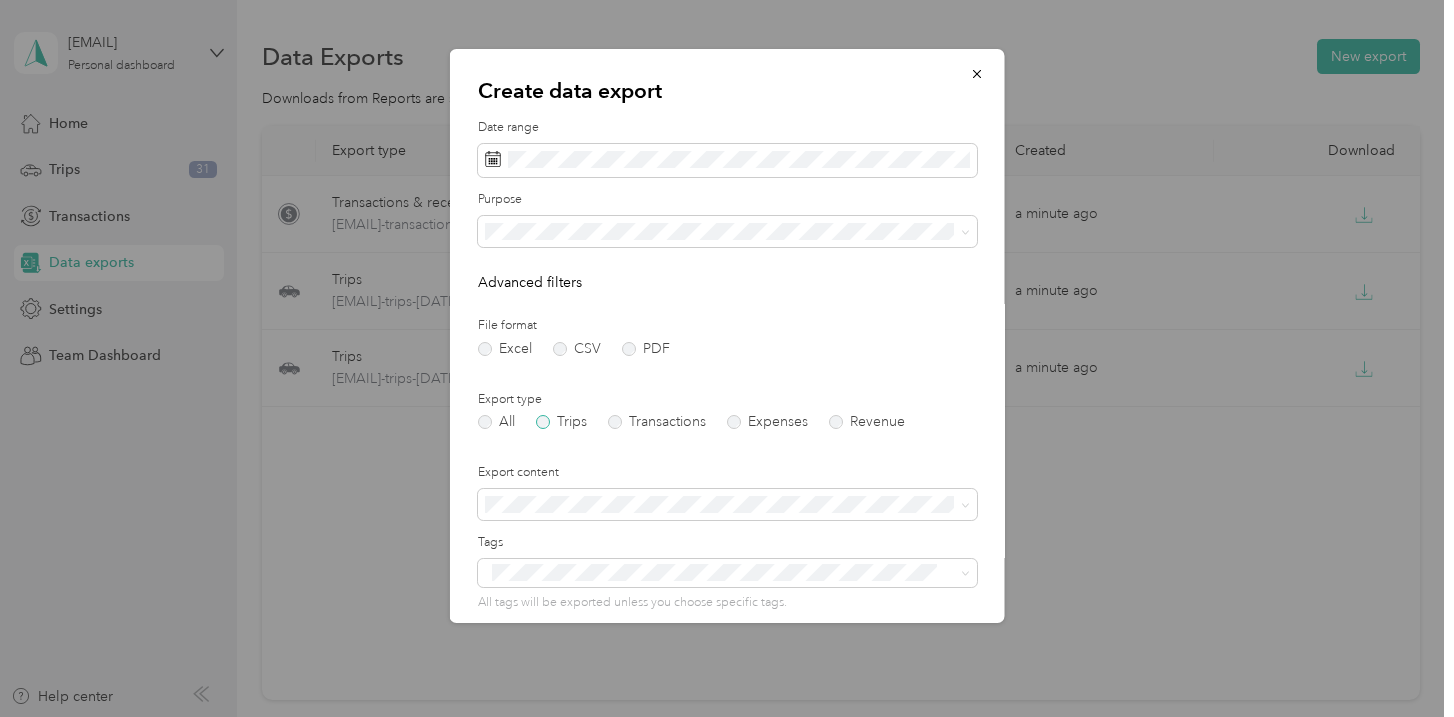 click on "Trips" at bounding box center [561, 422] 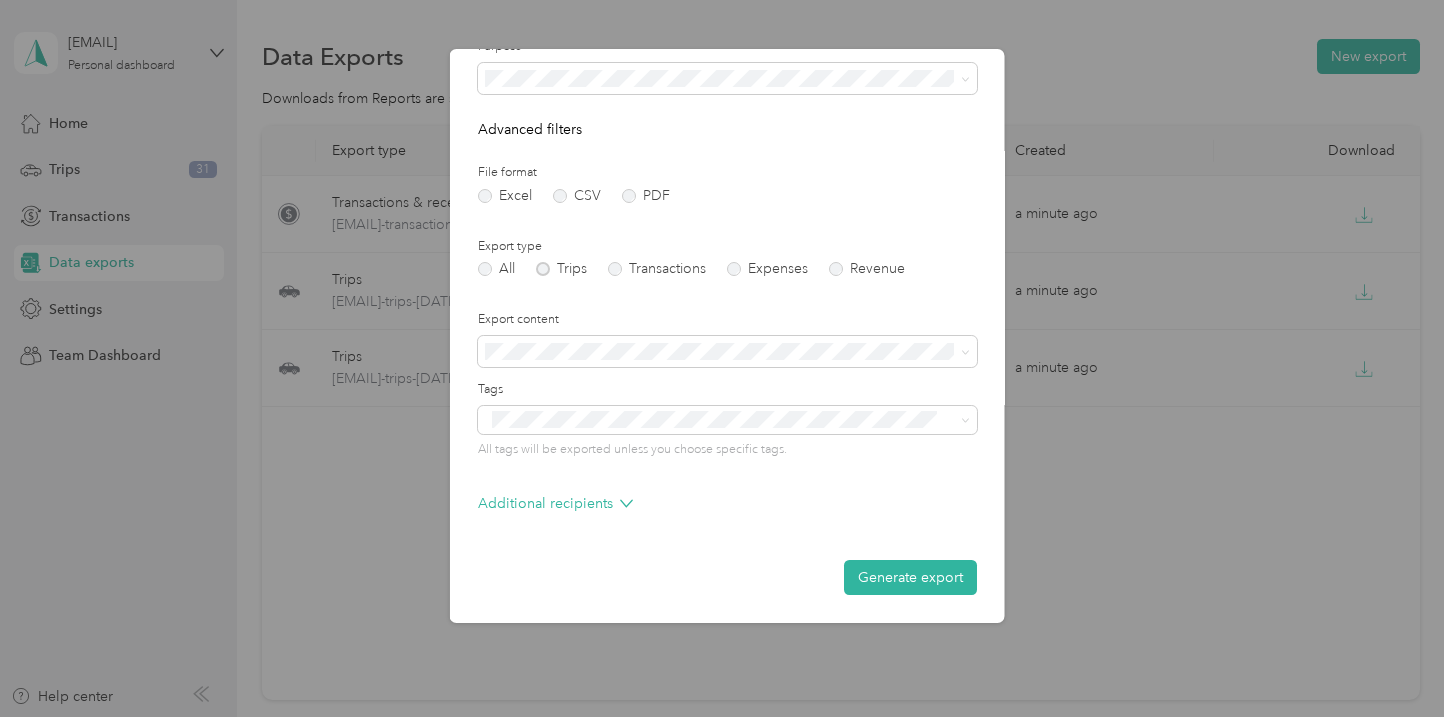 scroll, scrollTop: 42, scrollLeft: 0, axis: vertical 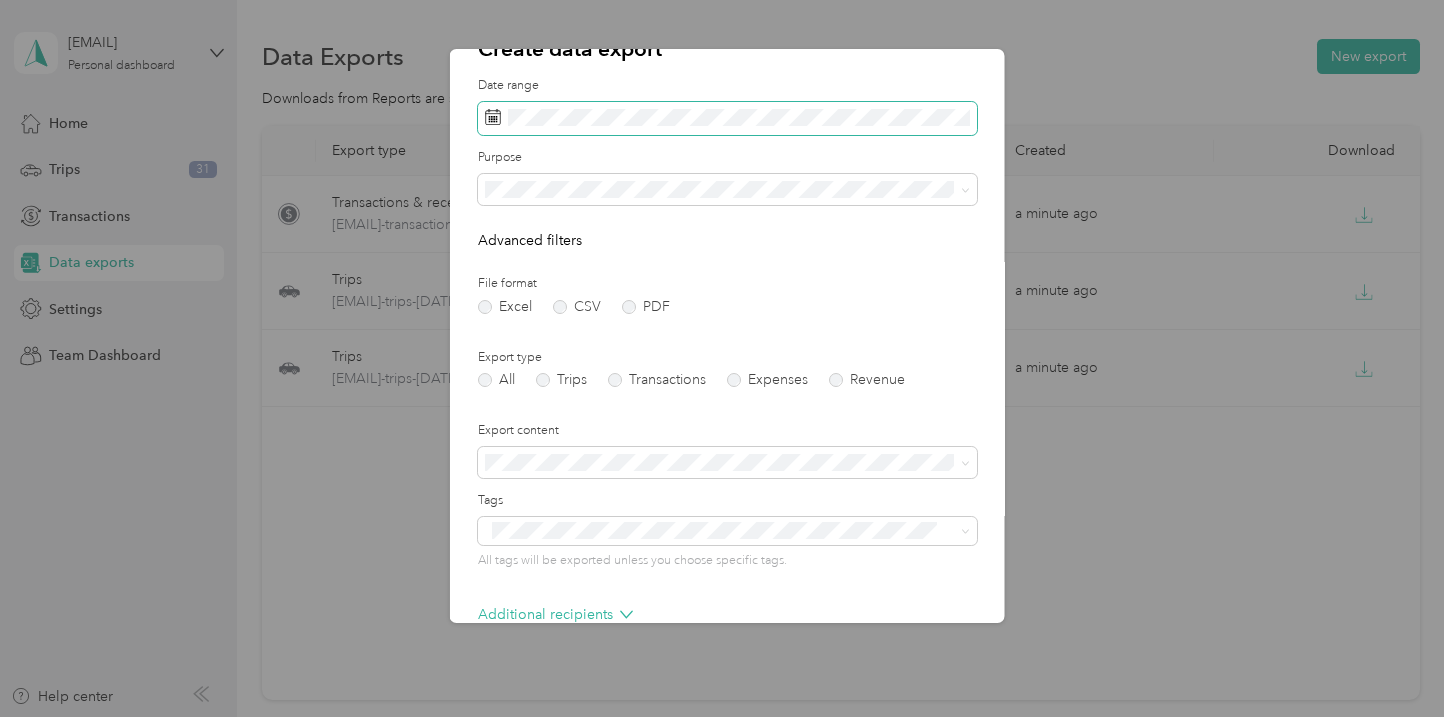 click at bounding box center (727, 119) 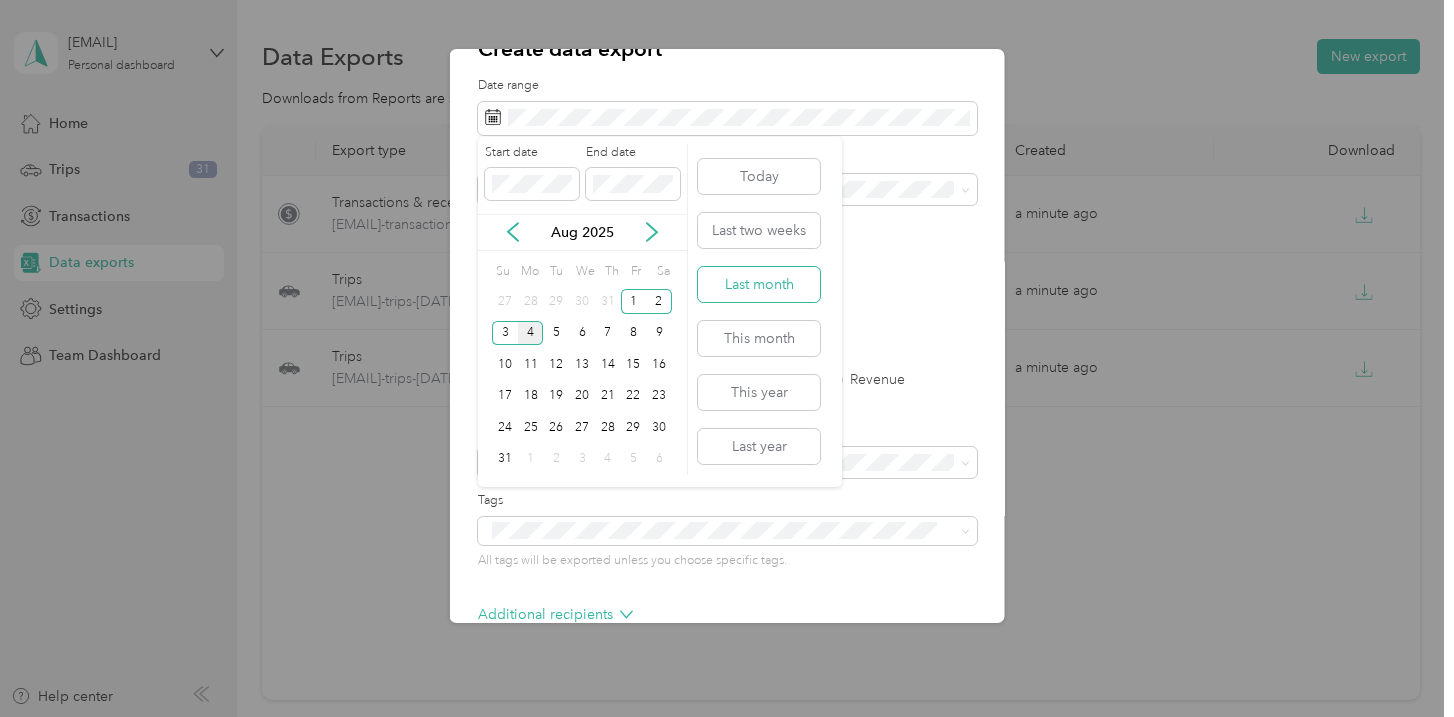 click on "Last month" at bounding box center (759, 284) 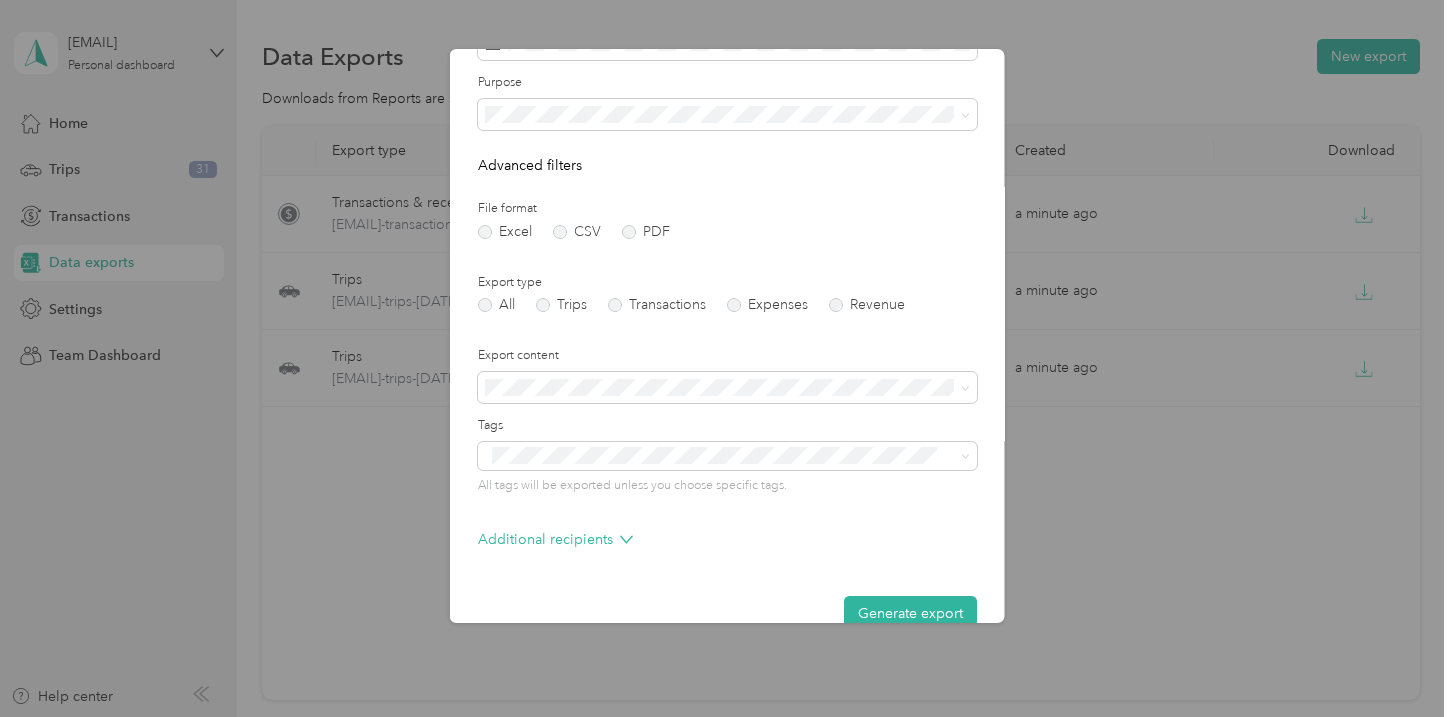 scroll, scrollTop: 153, scrollLeft: 0, axis: vertical 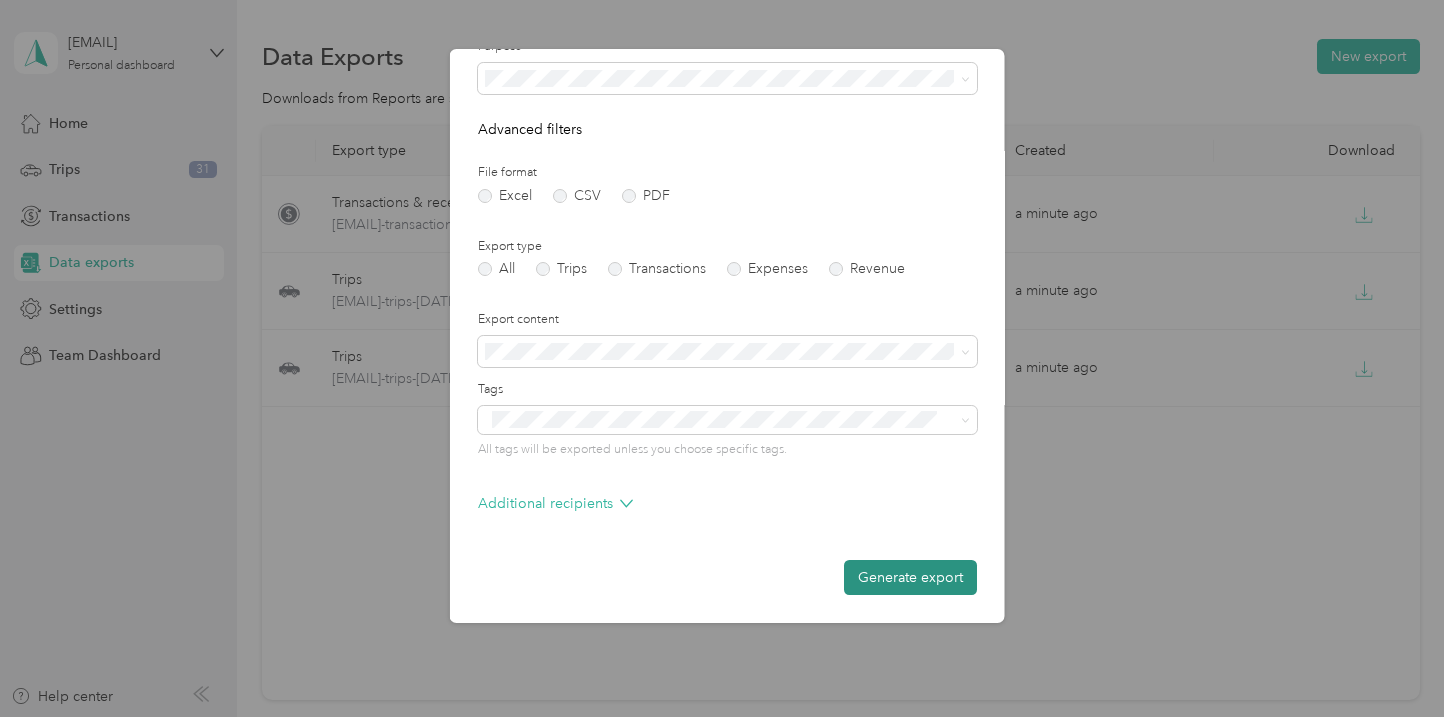 click on "Generate export" at bounding box center (910, 577) 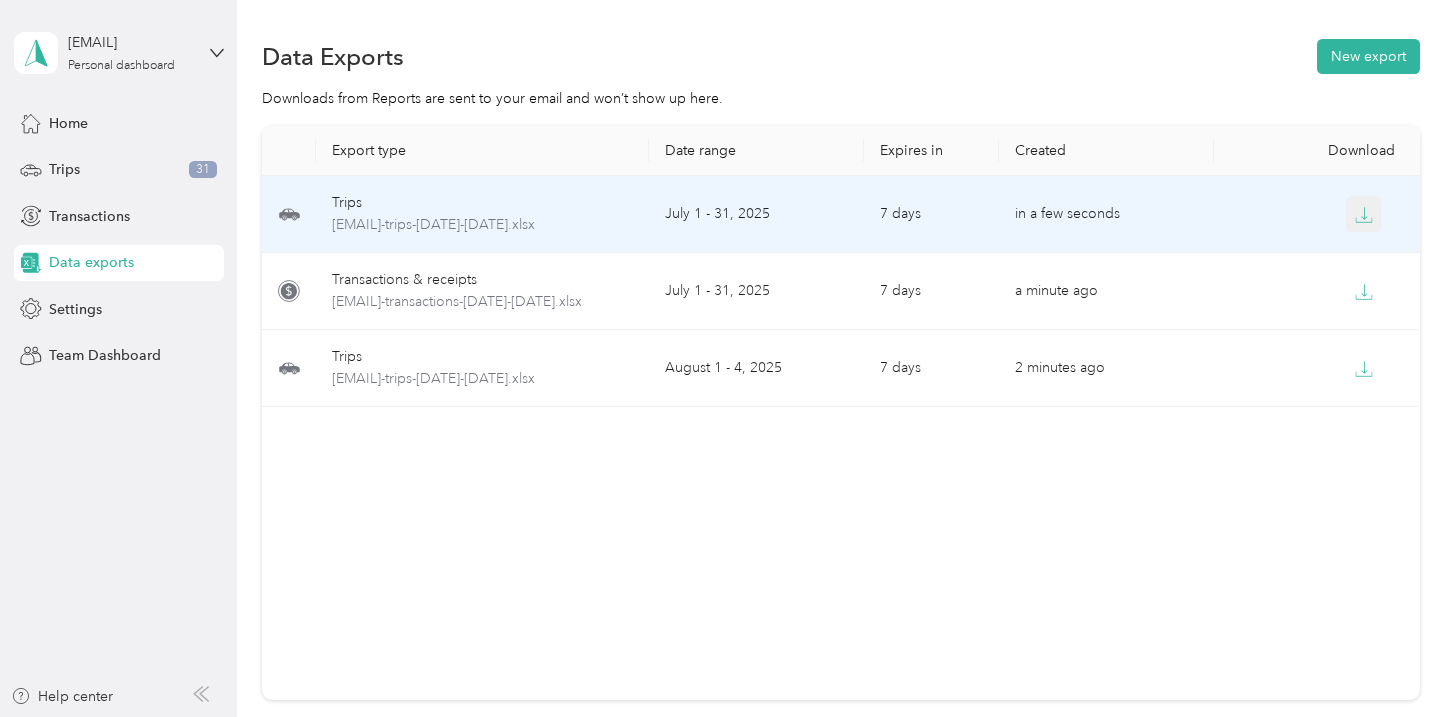 click 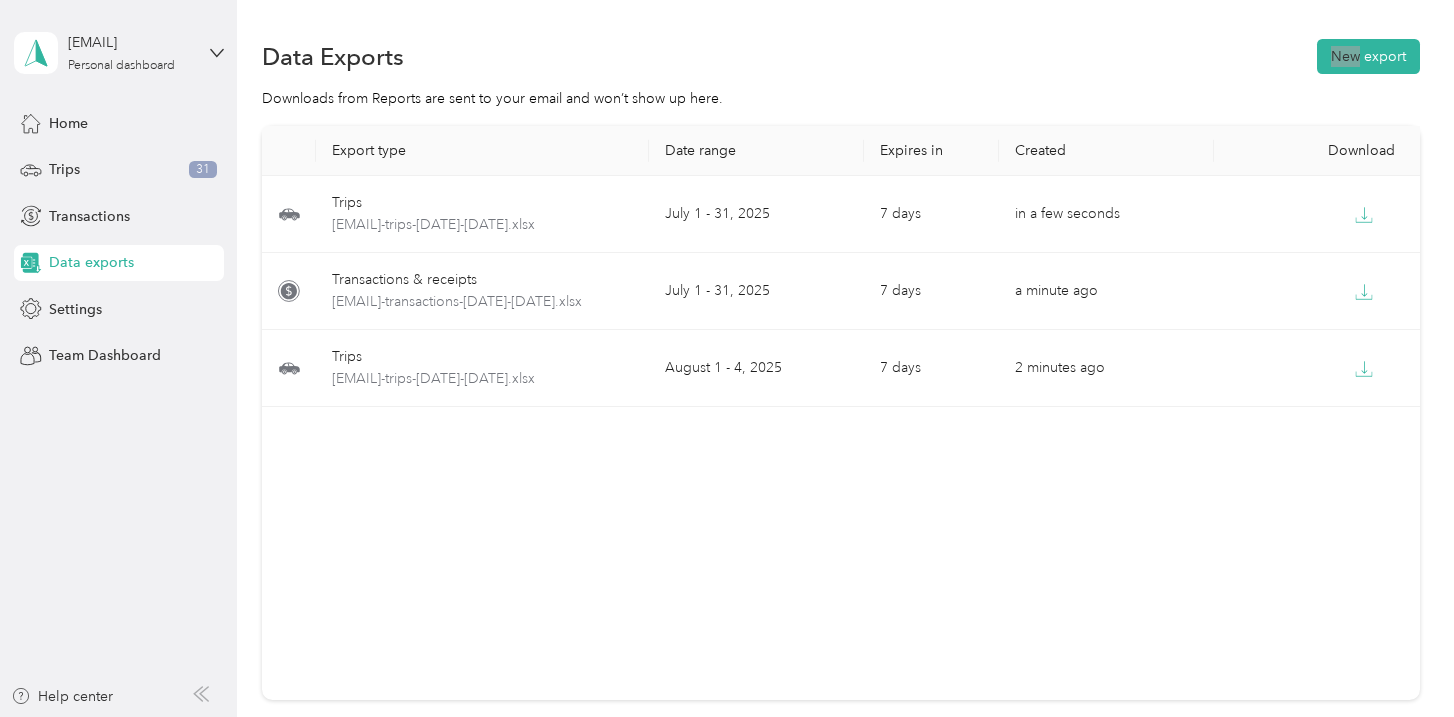 click on "Data Exports New export" at bounding box center (841, 56) 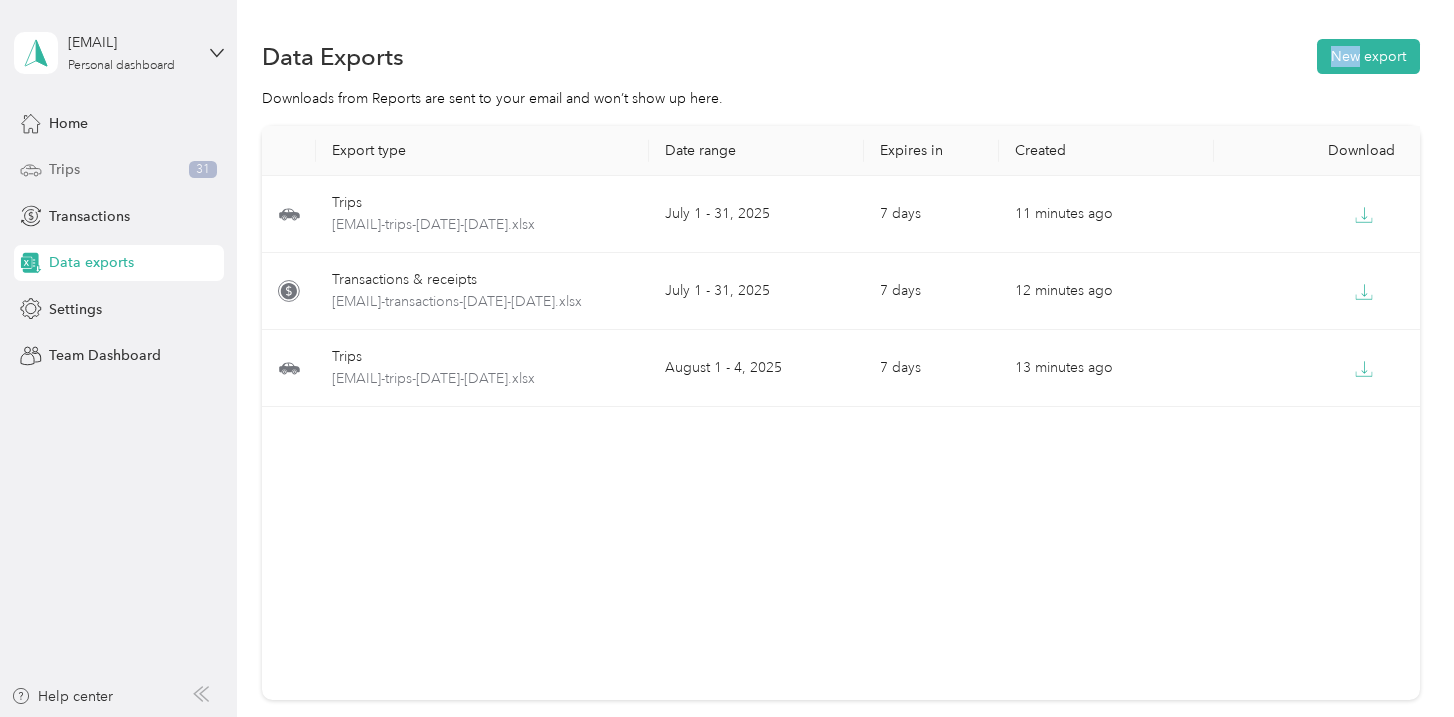 click on "Trips 31" at bounding box center [119, 170] 